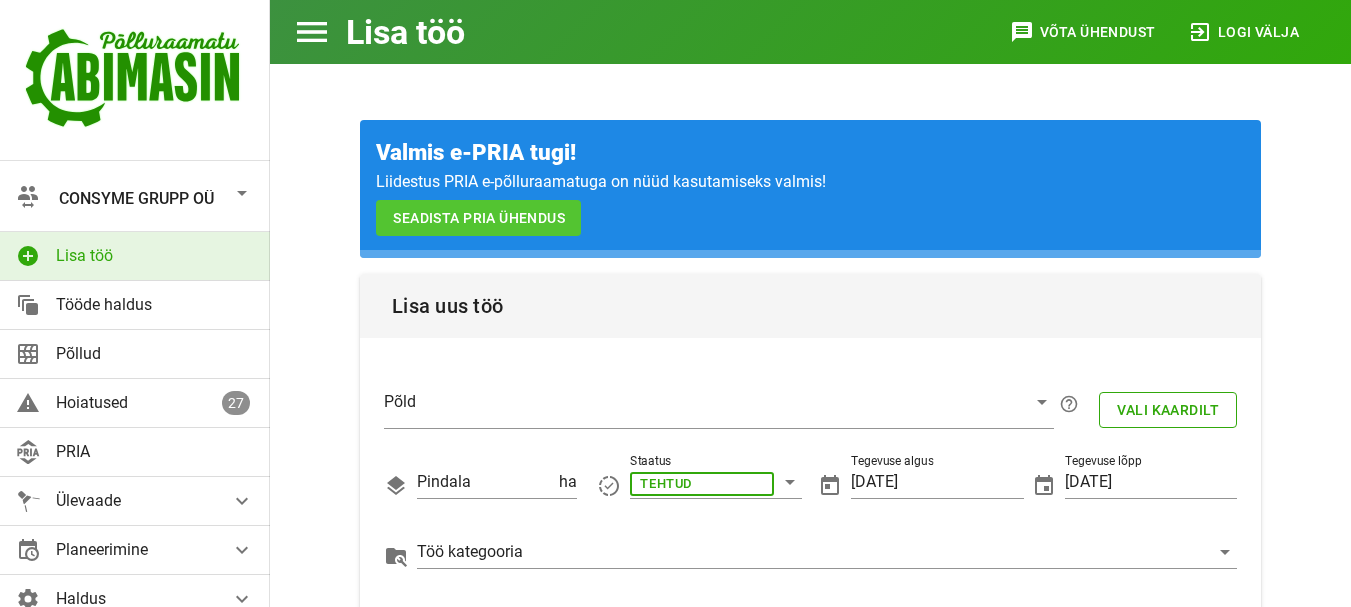 scroll, scrollTop: 32, scrollLeft: 0, axis: vertical 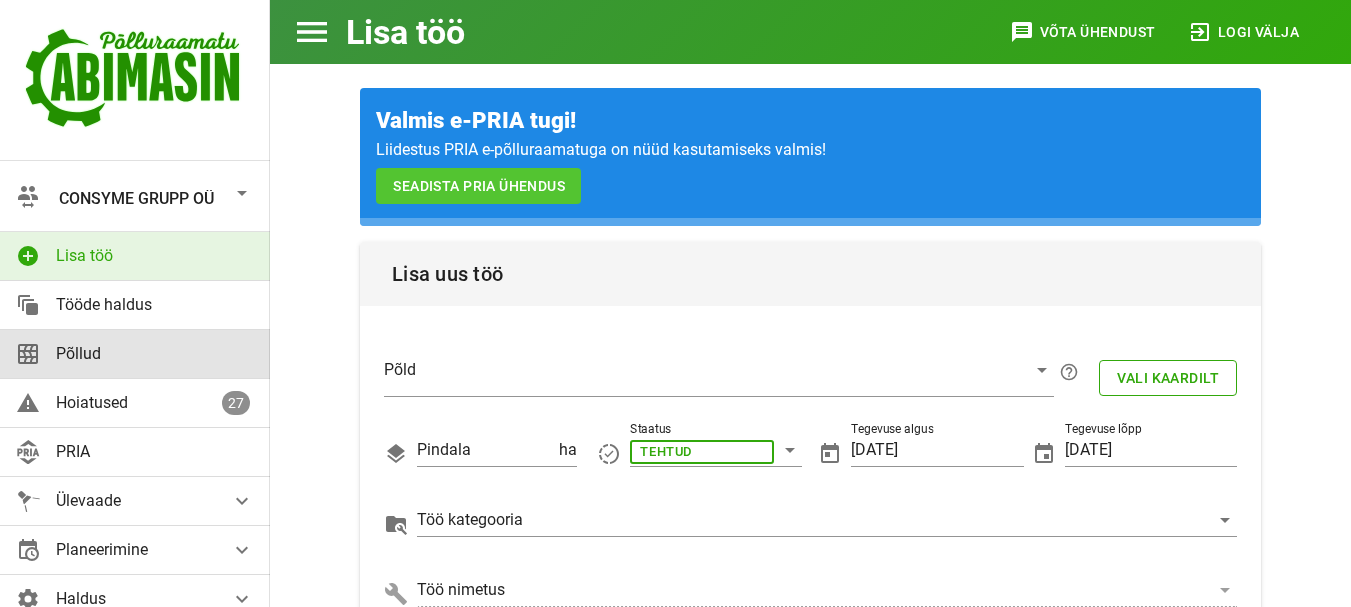 click on "Põllud" at bounding box center [155, 353] 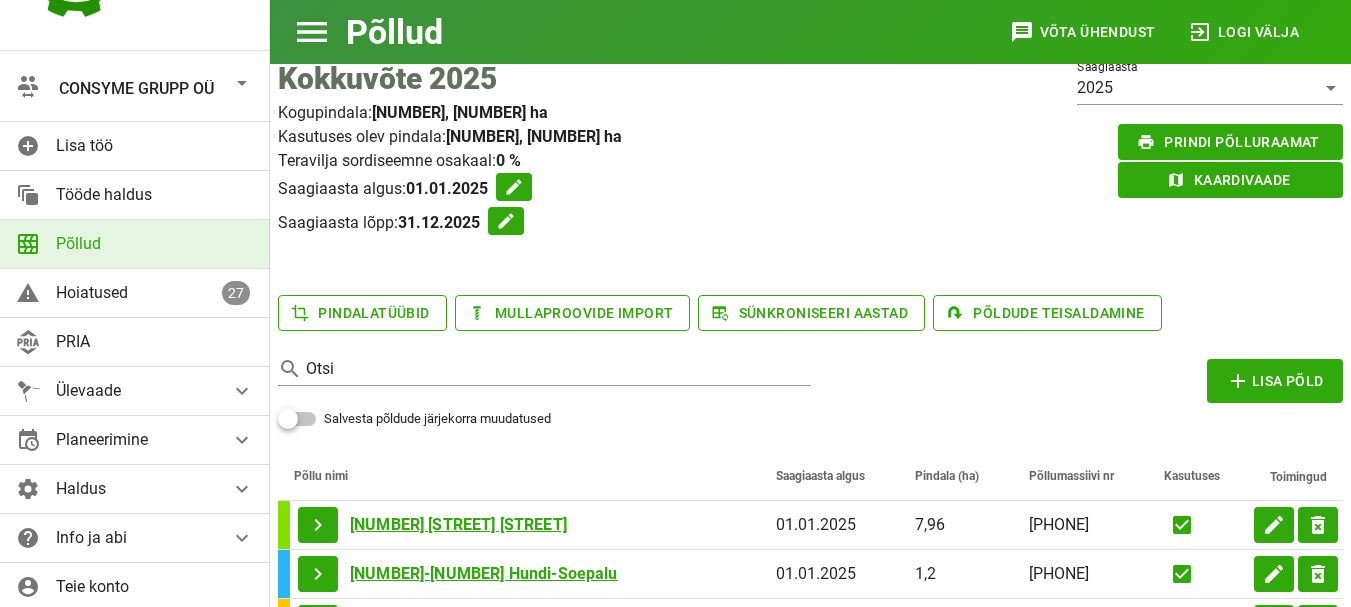 scroll, scrollTop: 179, scrollLeft: 0, axis: vertical 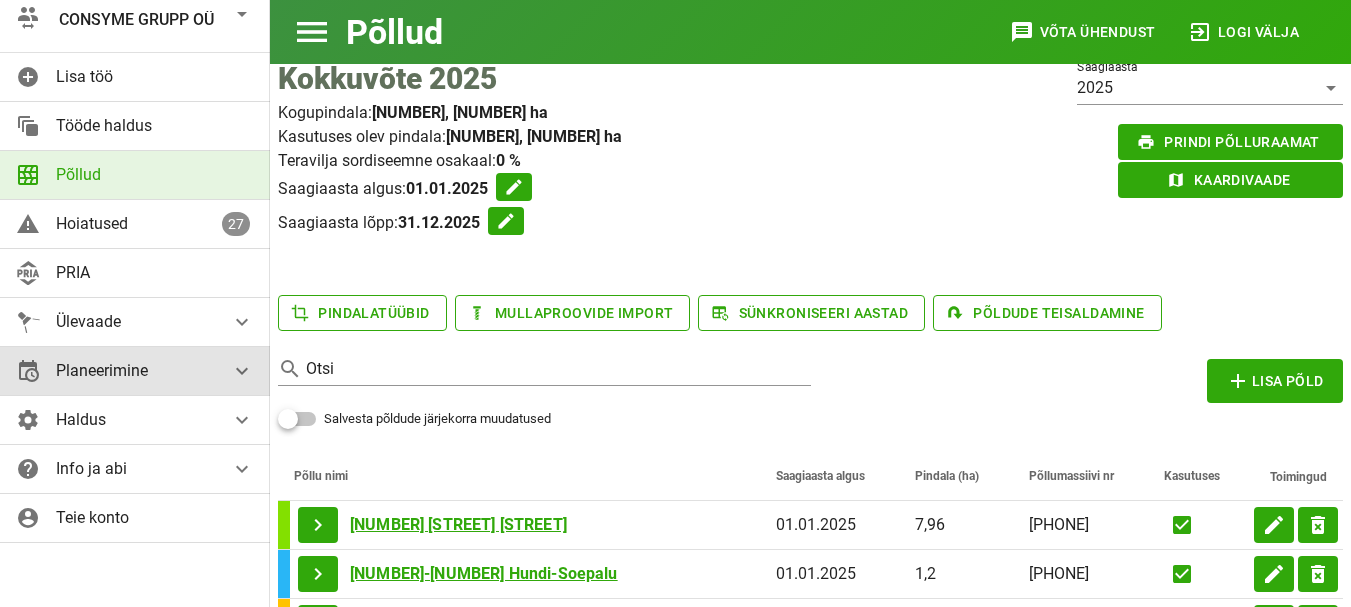 click at bounding box center (242, 322) 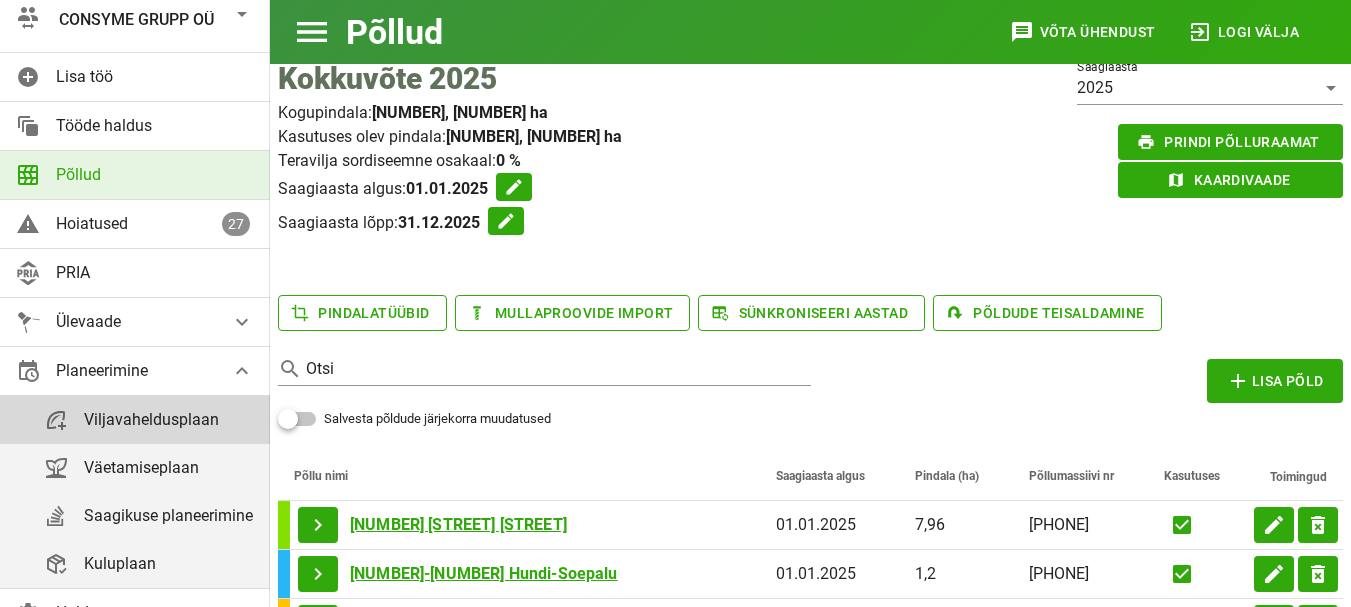 click on "Viljavaheldusplaan" at bounding box center (169, 419) 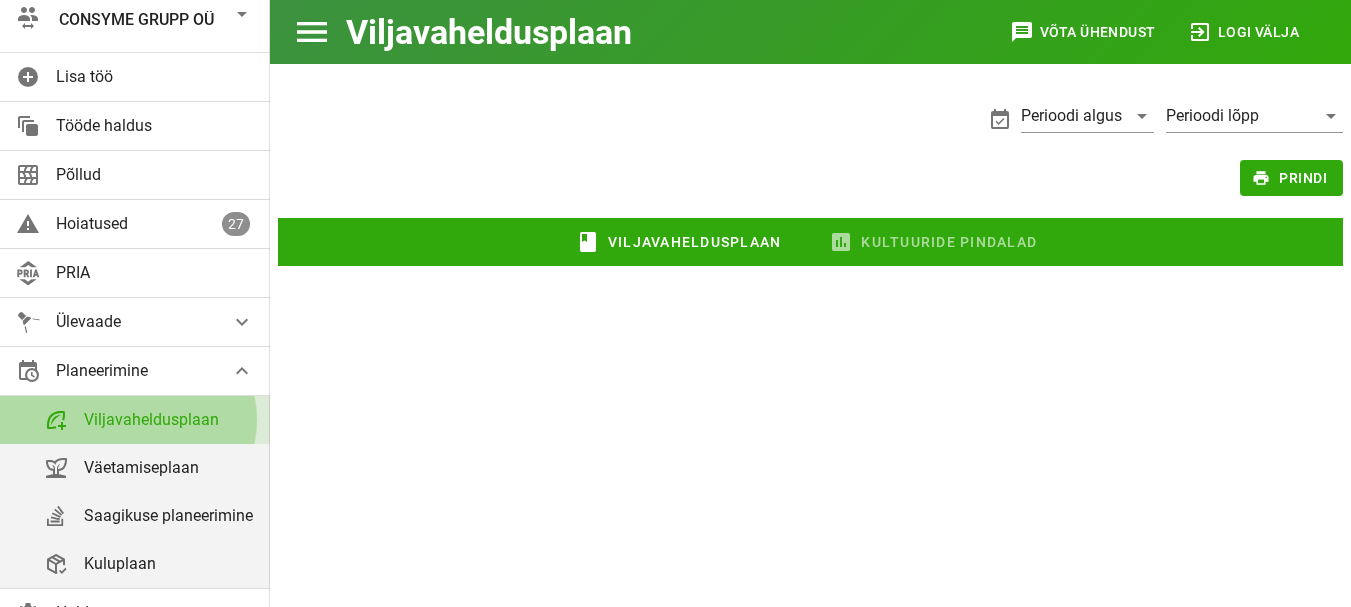 scroll, scrollTop: 0, scrollLeft: 0, axis: both 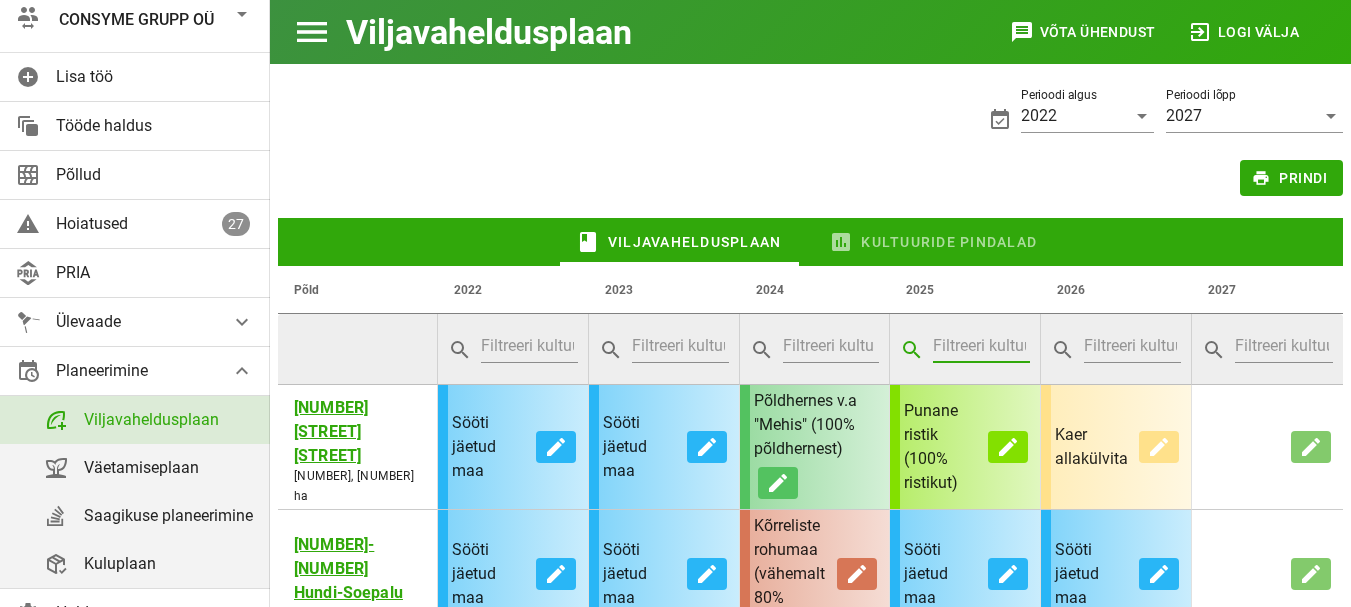 click at bounding box center (979, 346) 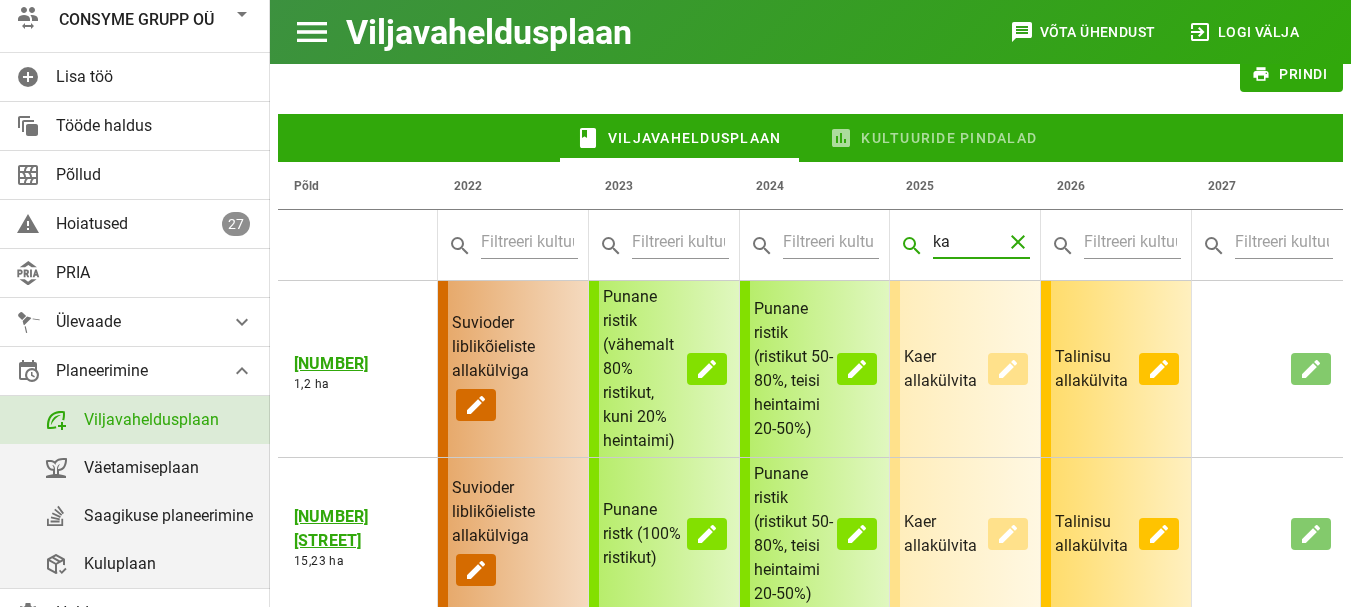 scroll, scrollTop: 160, scrollLeft: 0, axis: vertical 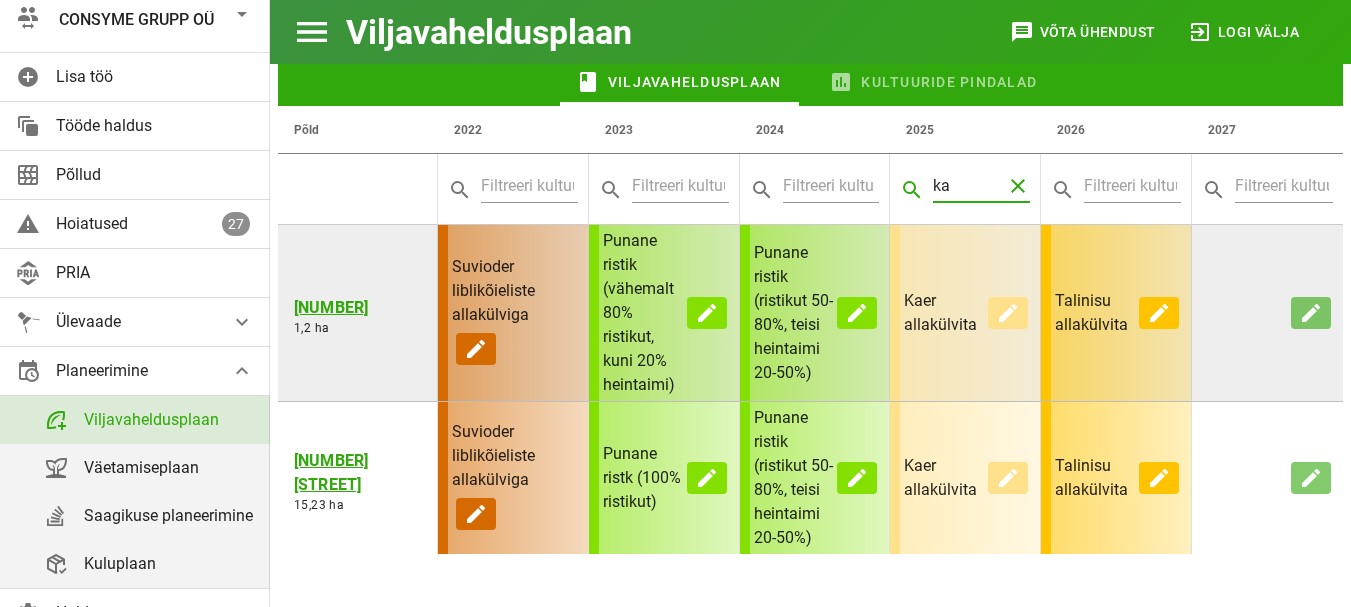 type on "ka" 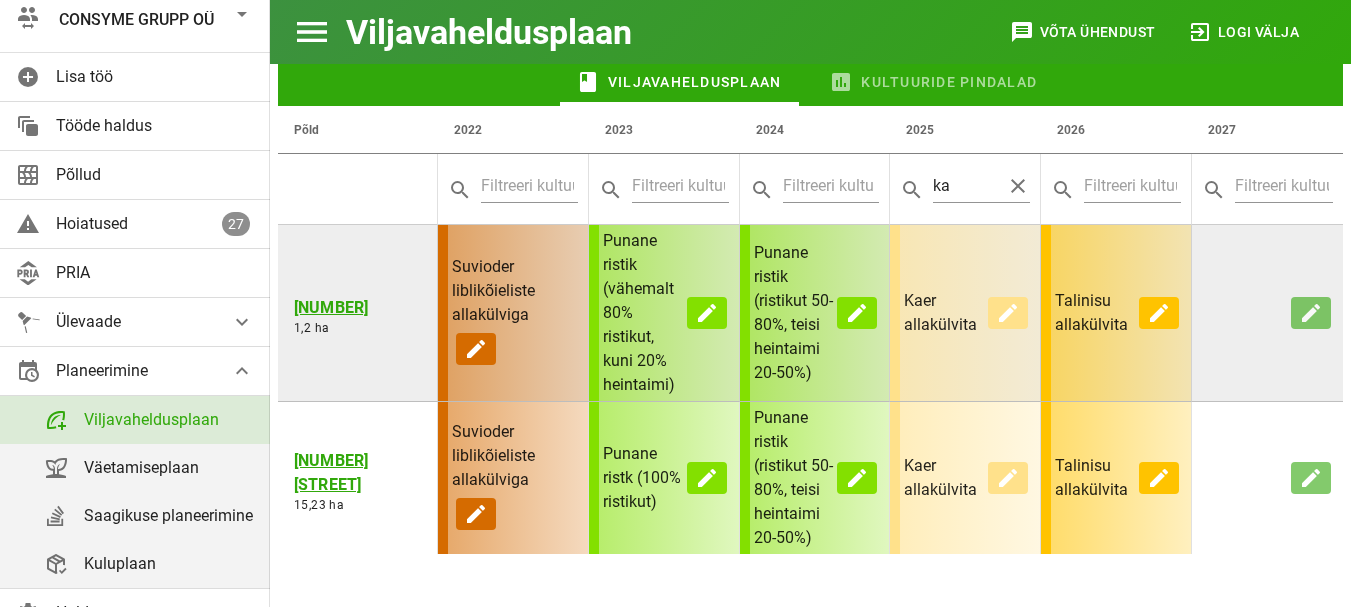 click on "[NUMBER]" at bounding box center (331, 307) 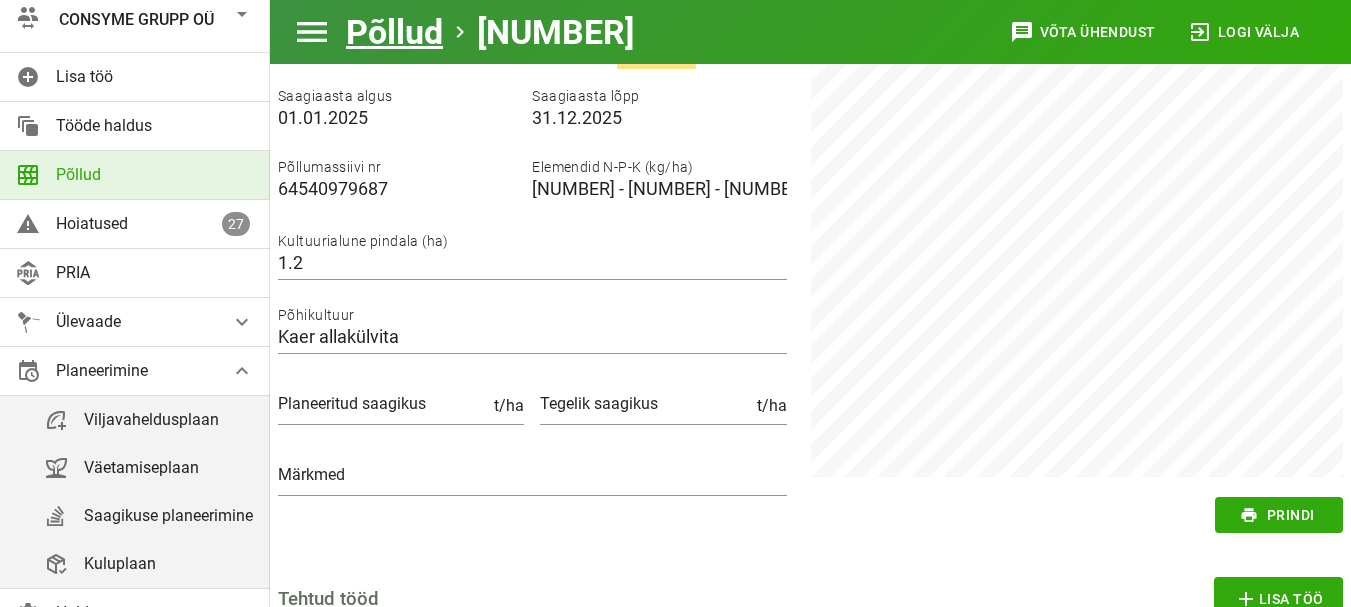 scroll, scrollTop: 0, scrollLeft: 0, axis: both 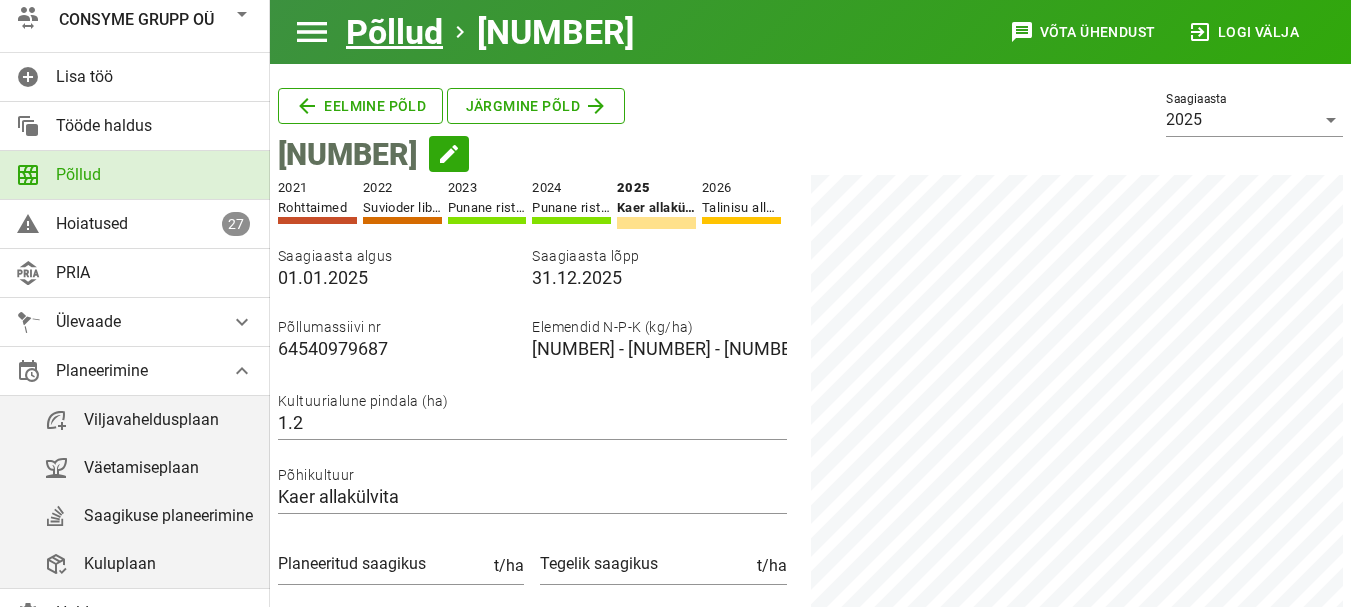 click on "Põllud" at bounding box center [155, 174] 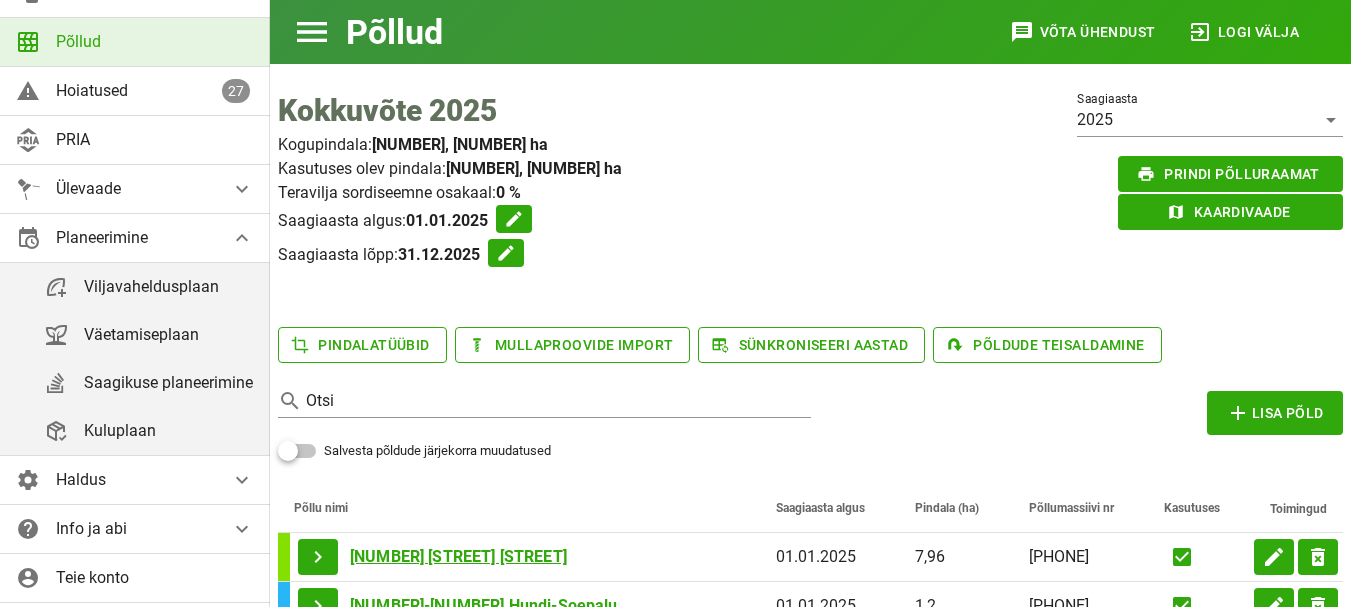 scroll, scrollTop: 372, scrollLeft: 0, axis: vertical 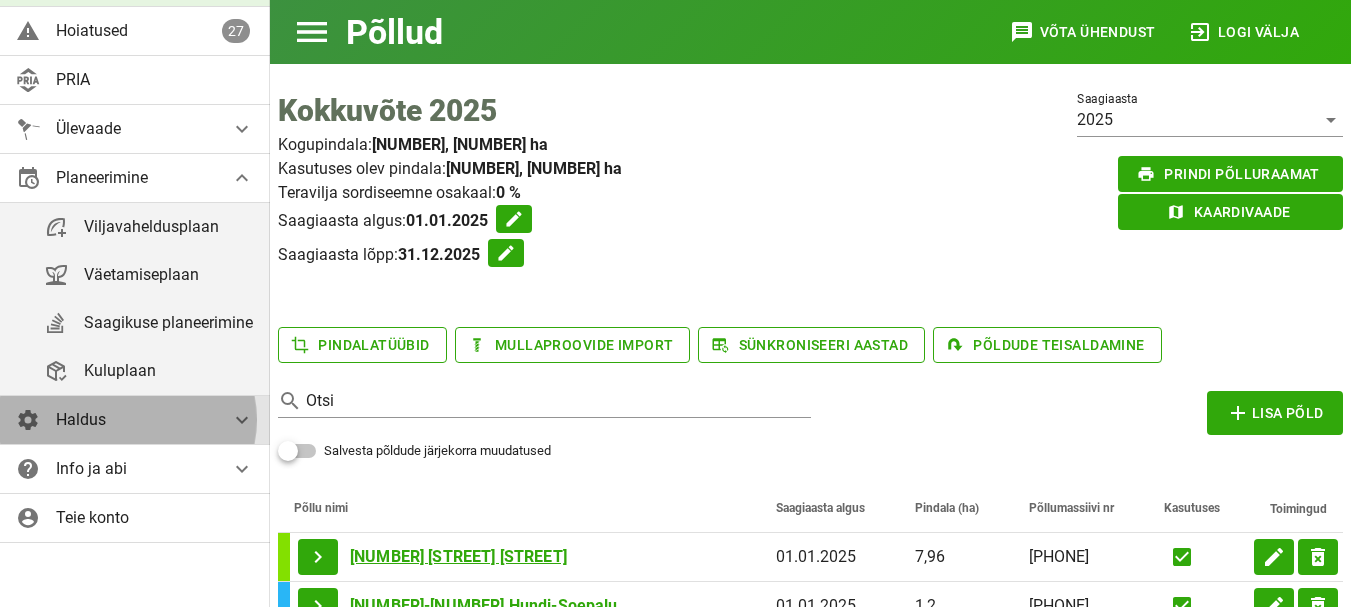 click at bounding box center (242, 129) 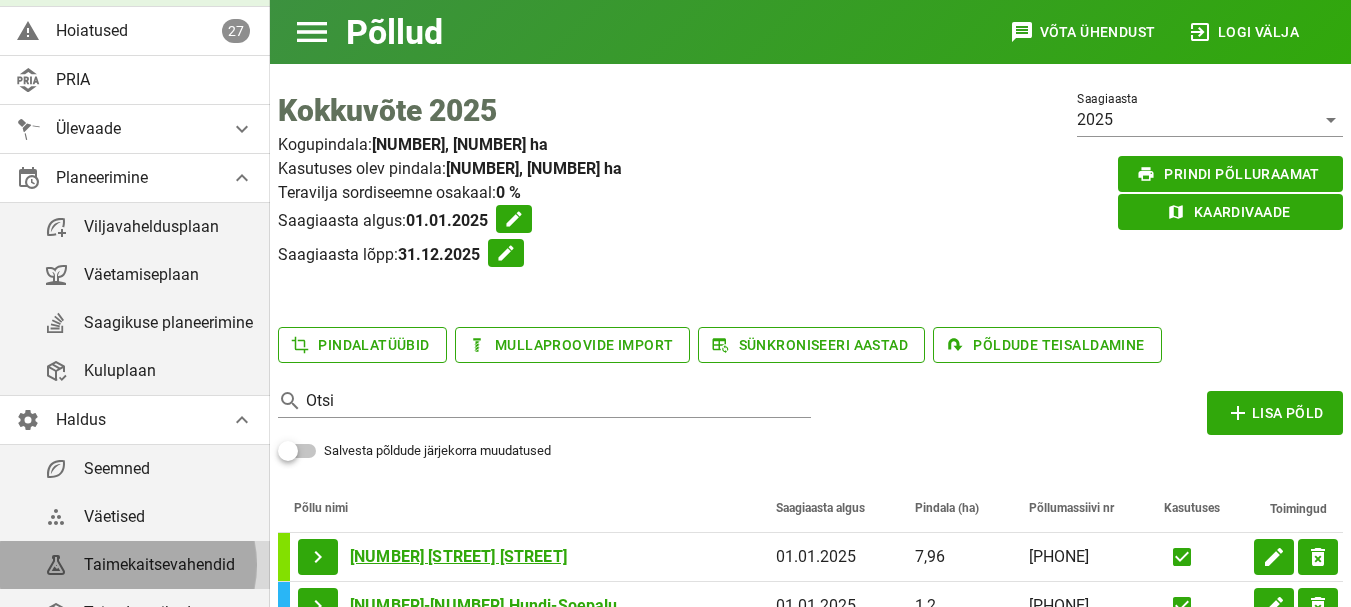 click on "Taimekaitsevahendid" at bounding box center [169, 564] 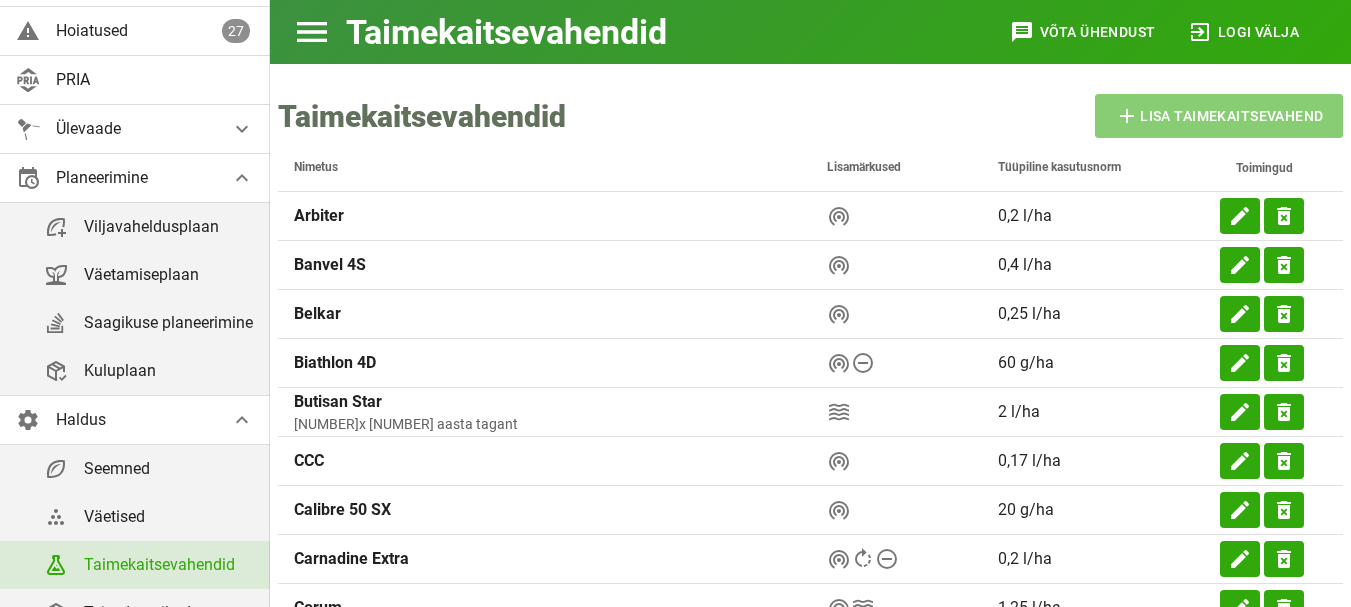 click on "add  Lisa taimekaitsevahend" at bounding box center [1219, 116] 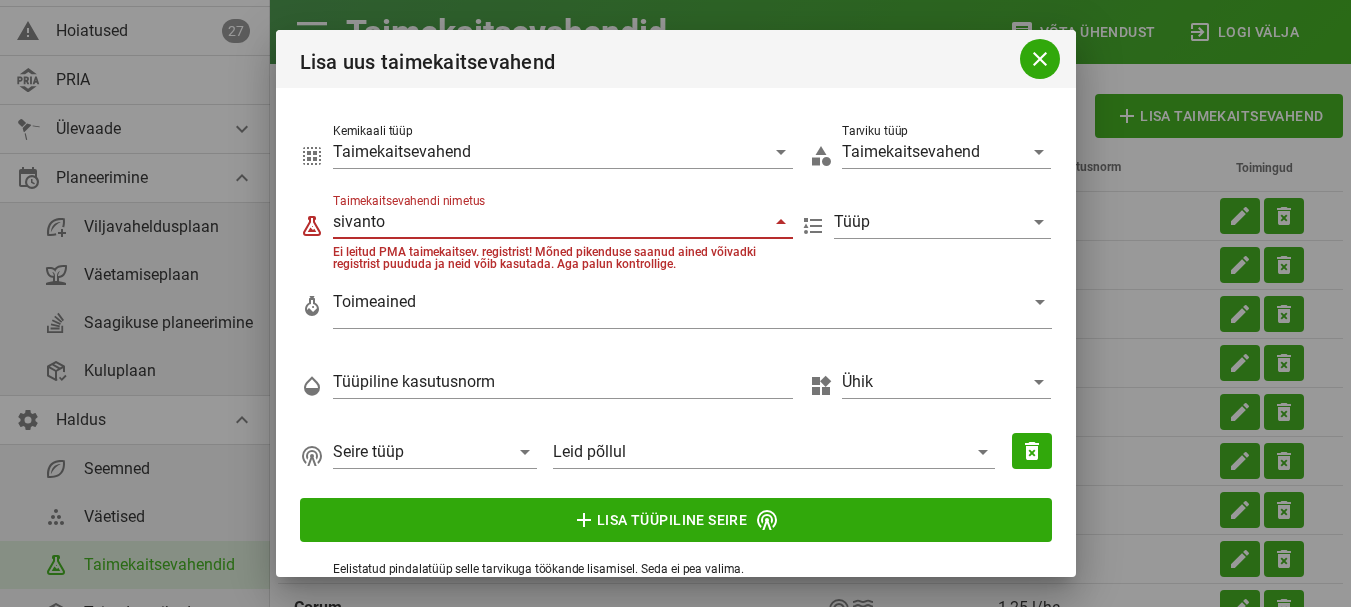 click at bounding box center (781, 221) 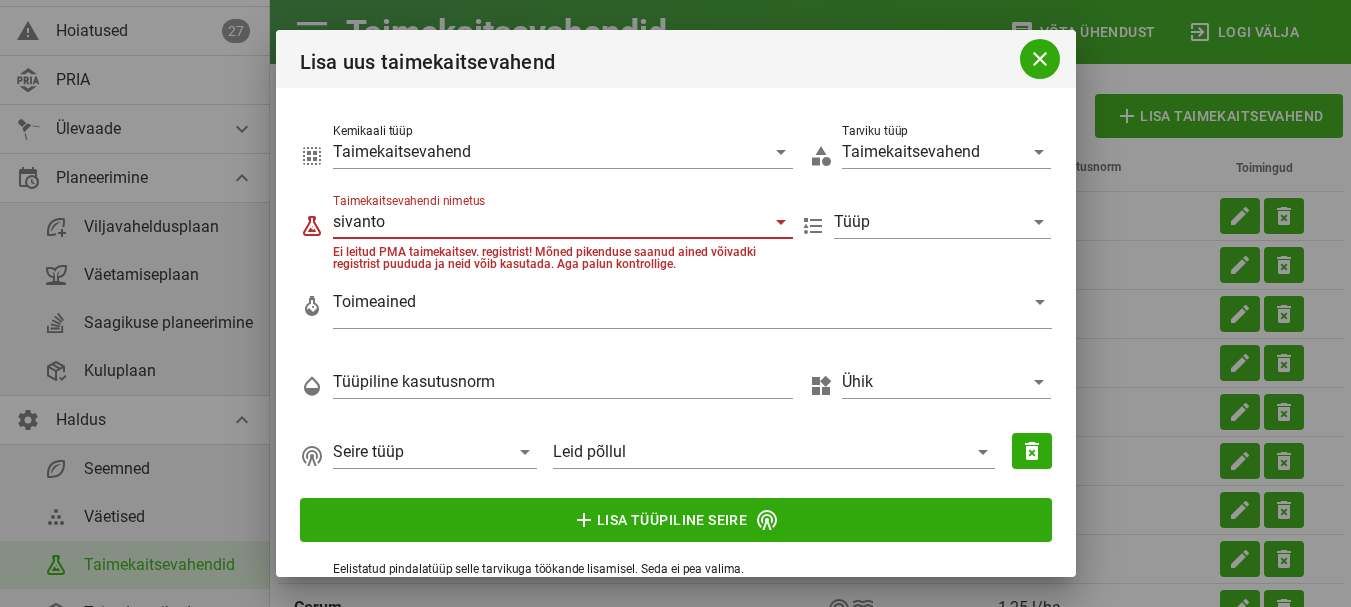 click at bounding box center [781, 222] 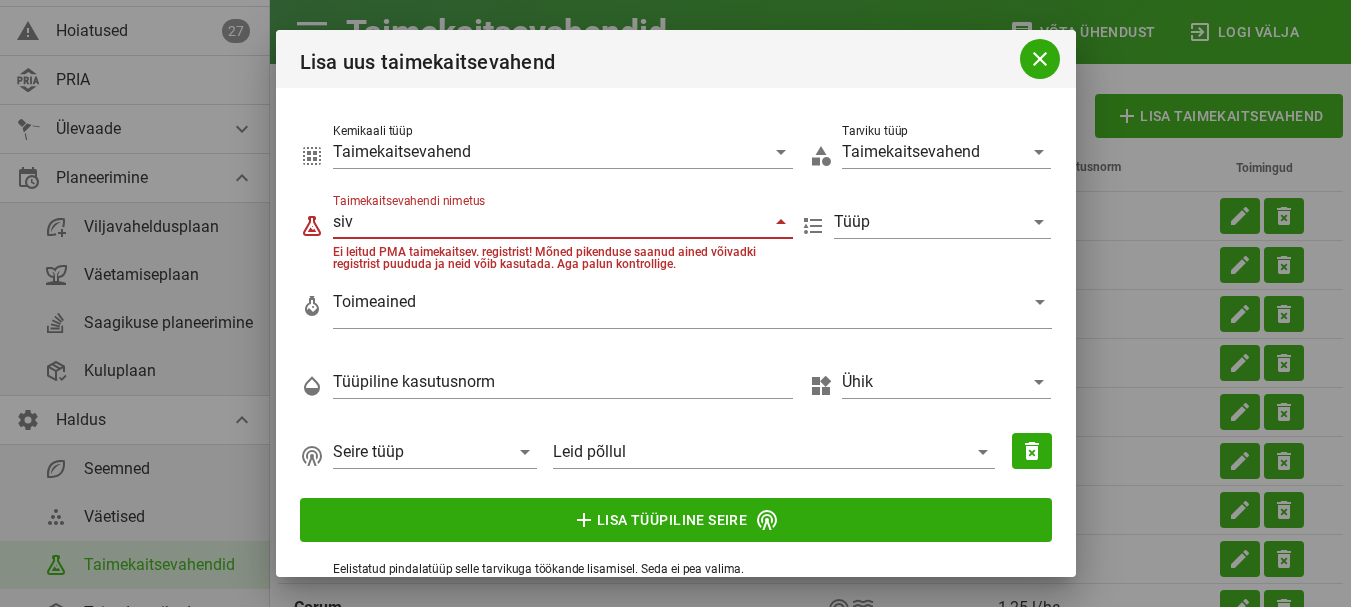type on "si" 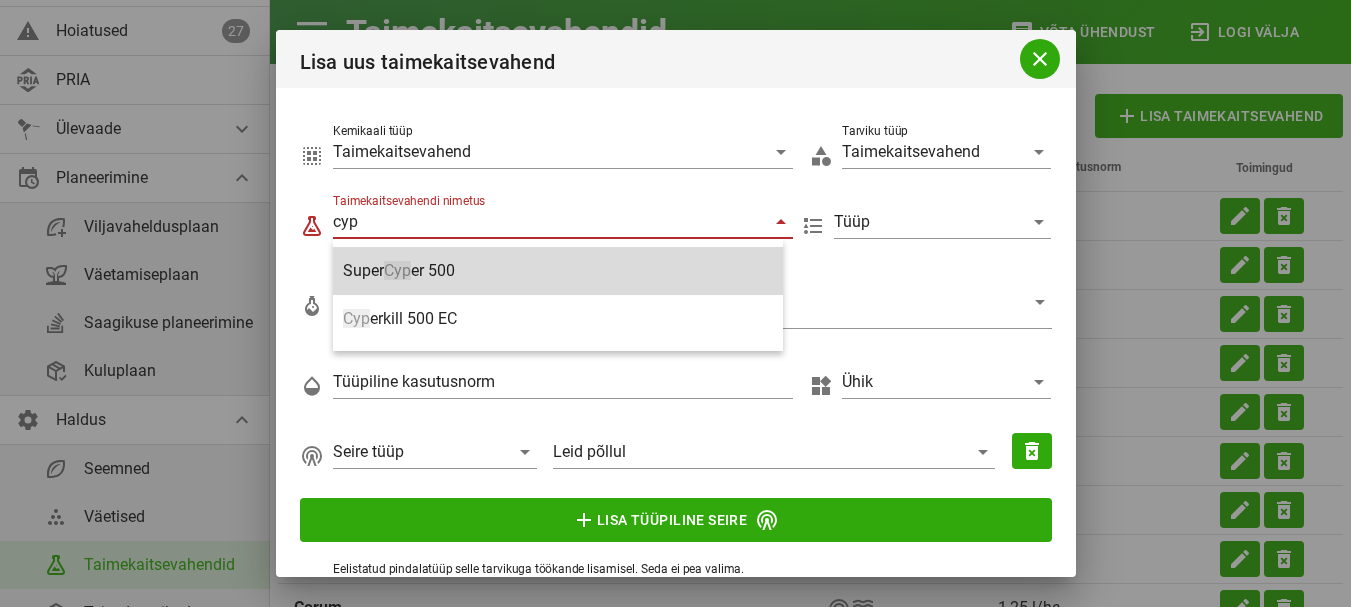 click on "cyp" at bounding box center (549, 222) 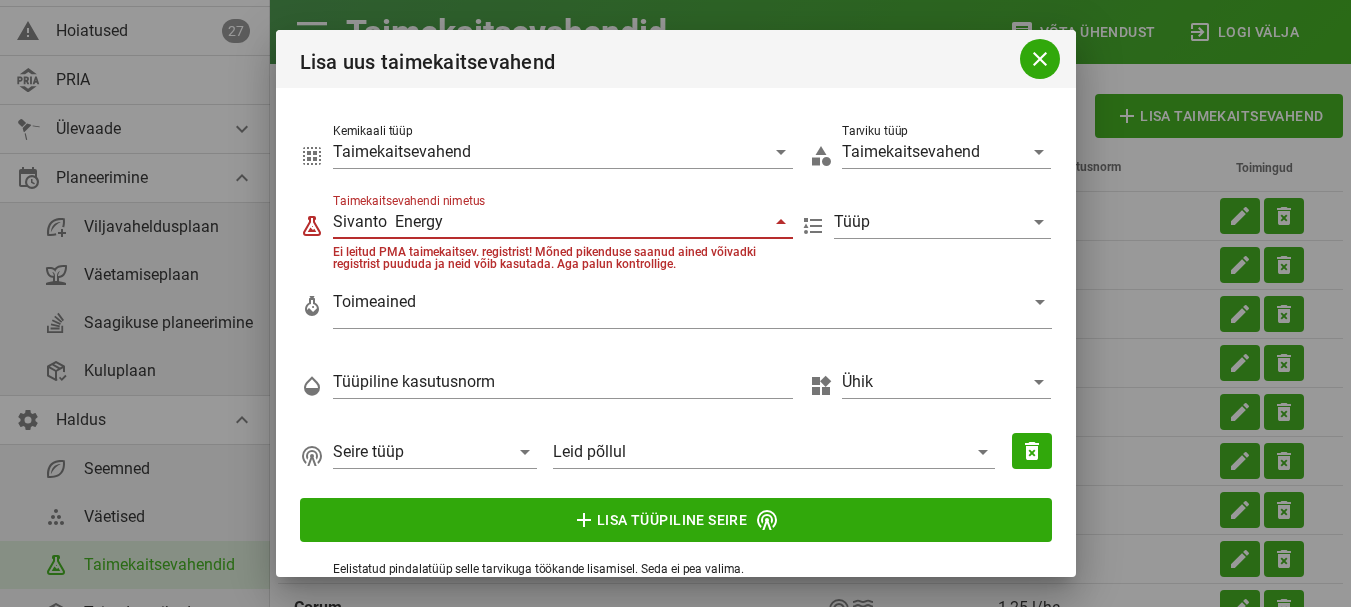 type on "Sivanto  Energy" 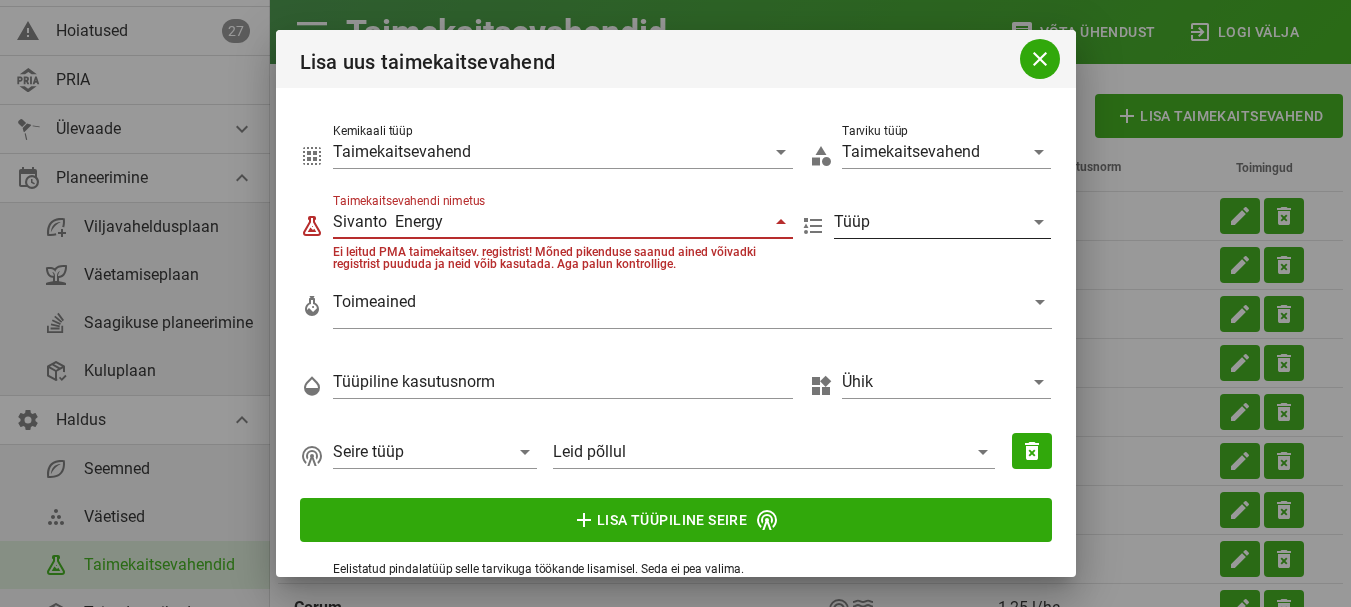 click at bounding box center (1039, 152) 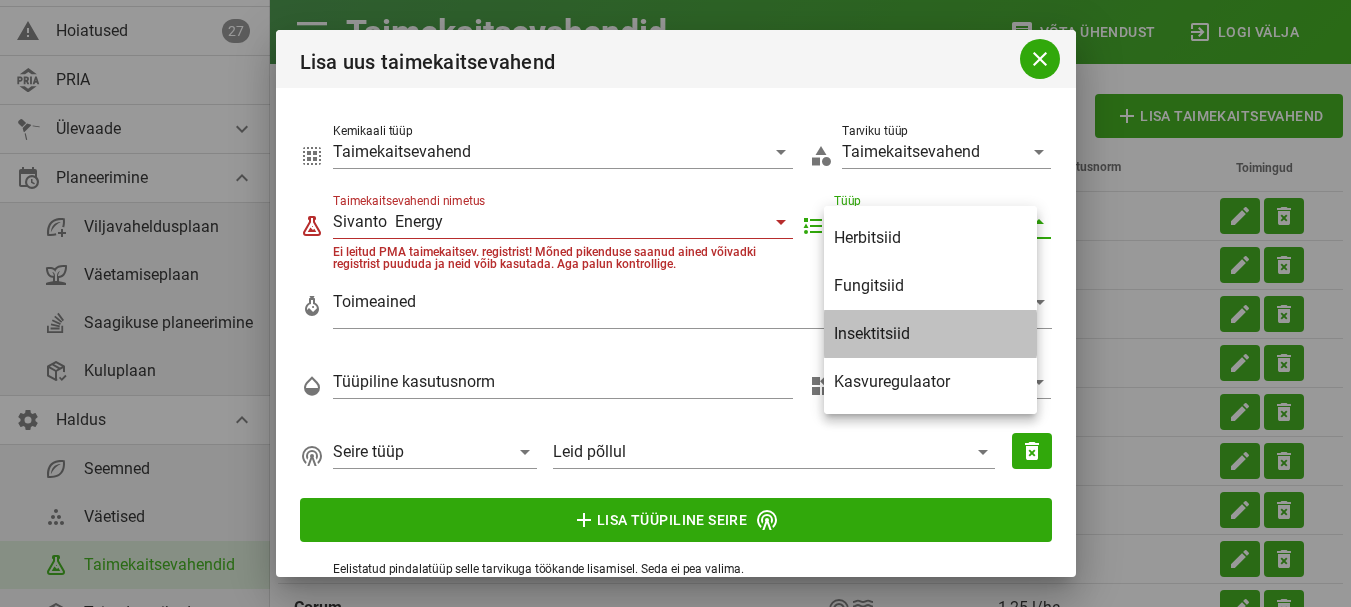 click on "Insektitsiid" at bounding box center (930, 333) 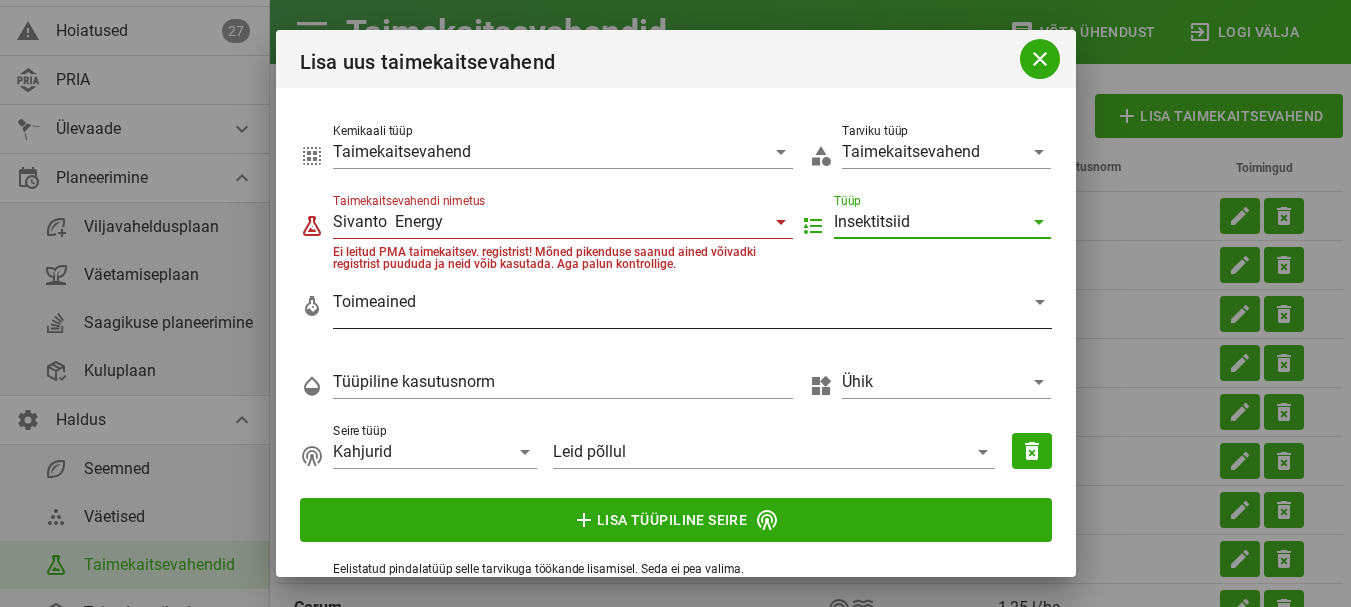click at bounding box center (1040, 302) 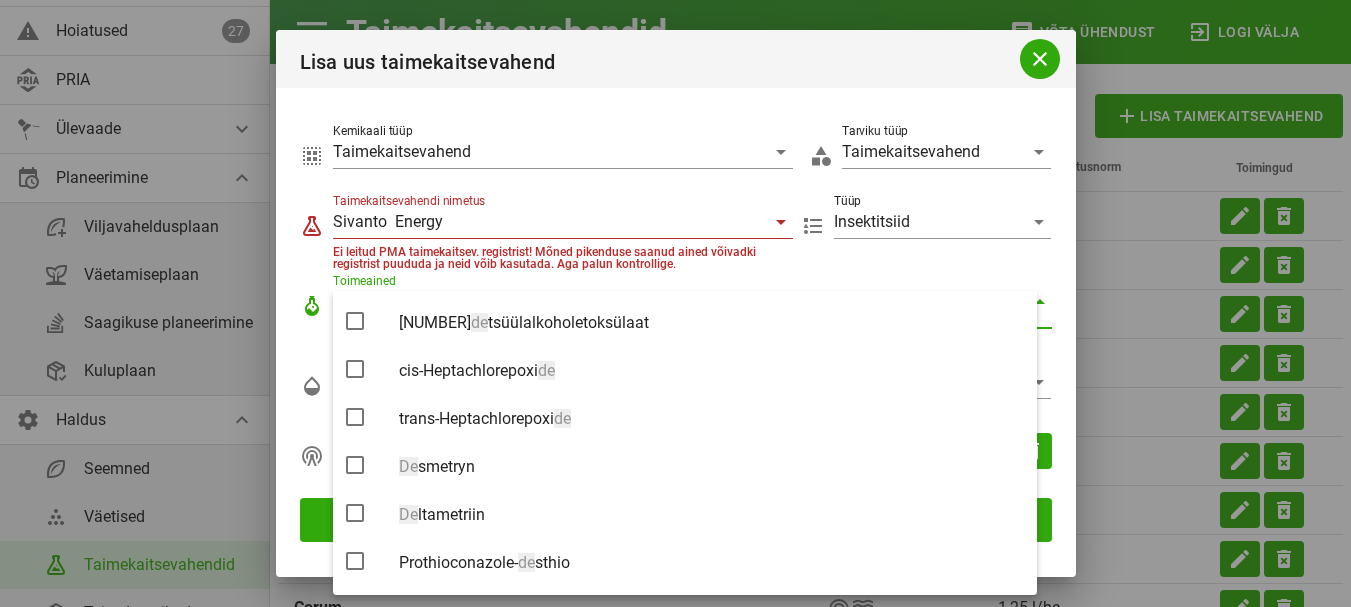 scroll, scrollTop: 1104, scrollLeft: 0, axis: vertical 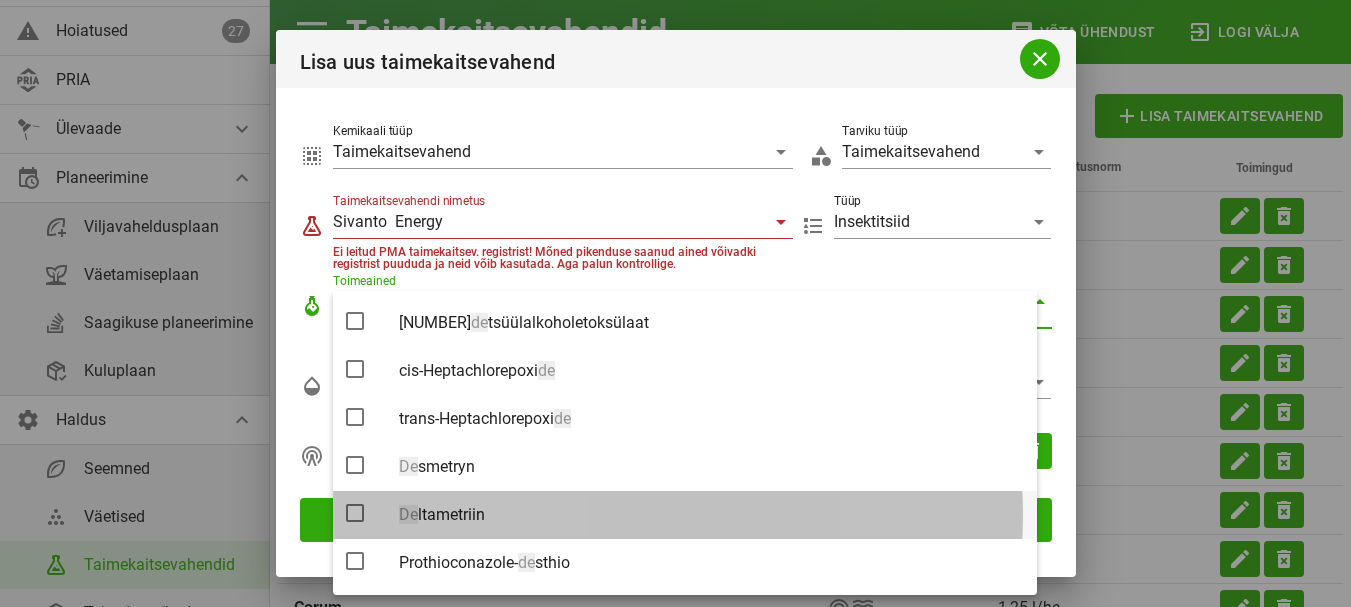 click on "De ltametriin" at bounding box center (713, 514) 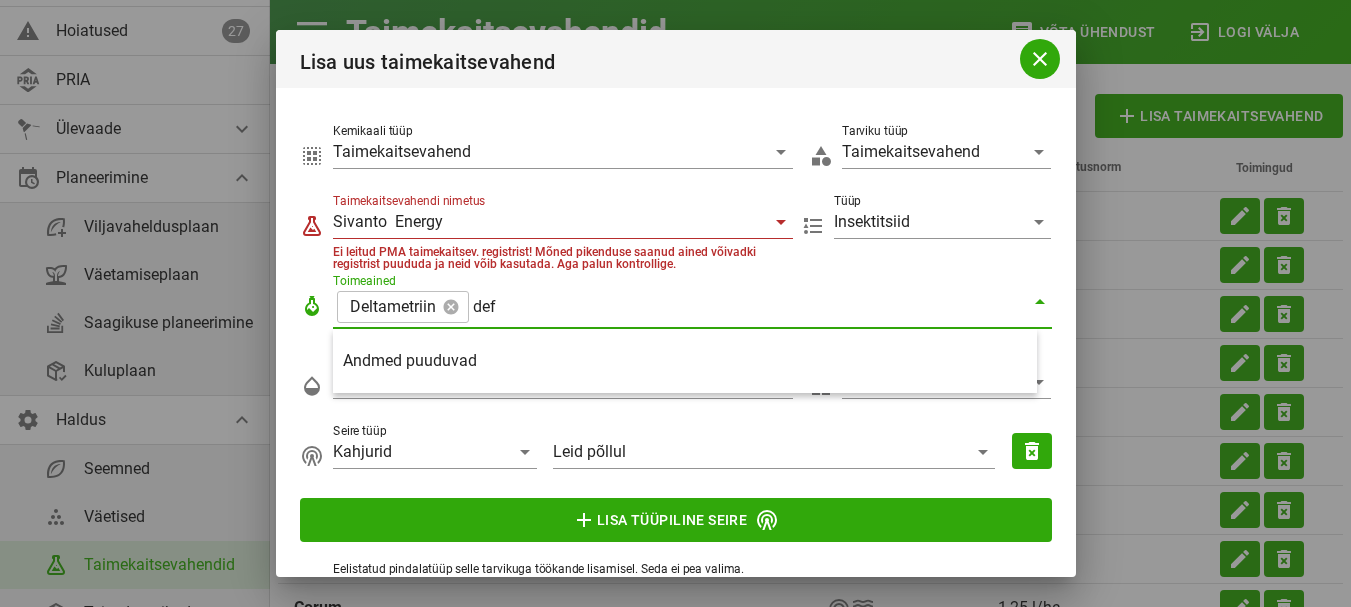 scroll, scrollTop: 0, scrollLeft: 0, axis: both 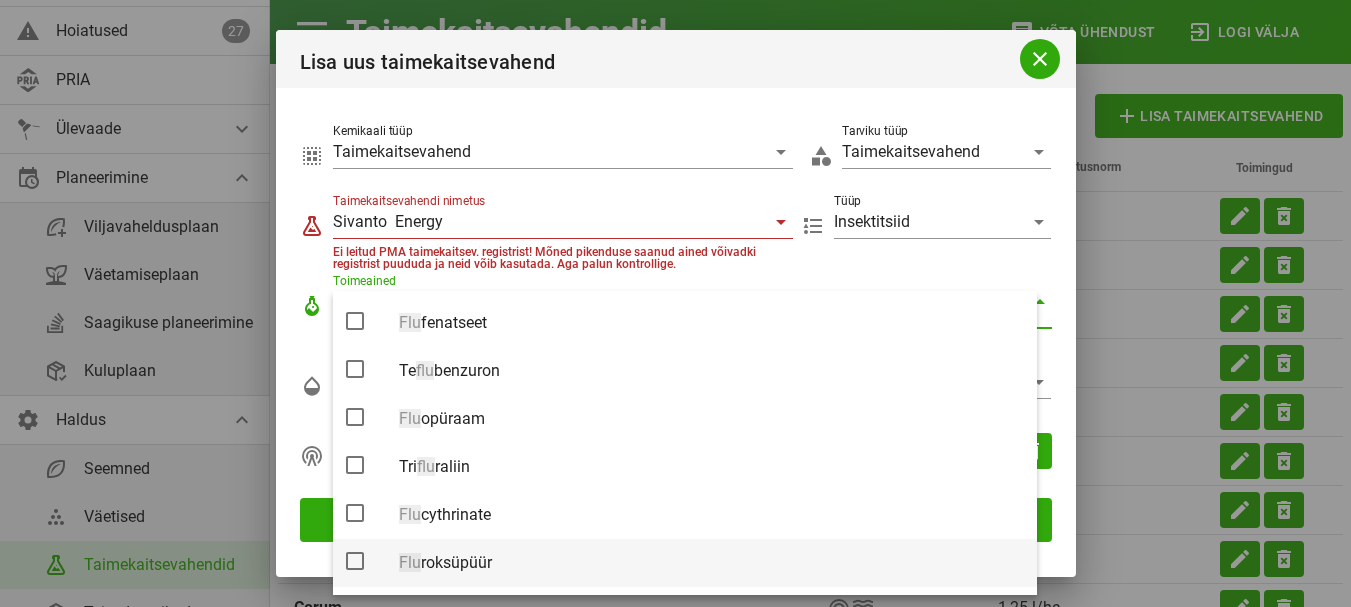 type on "flu" 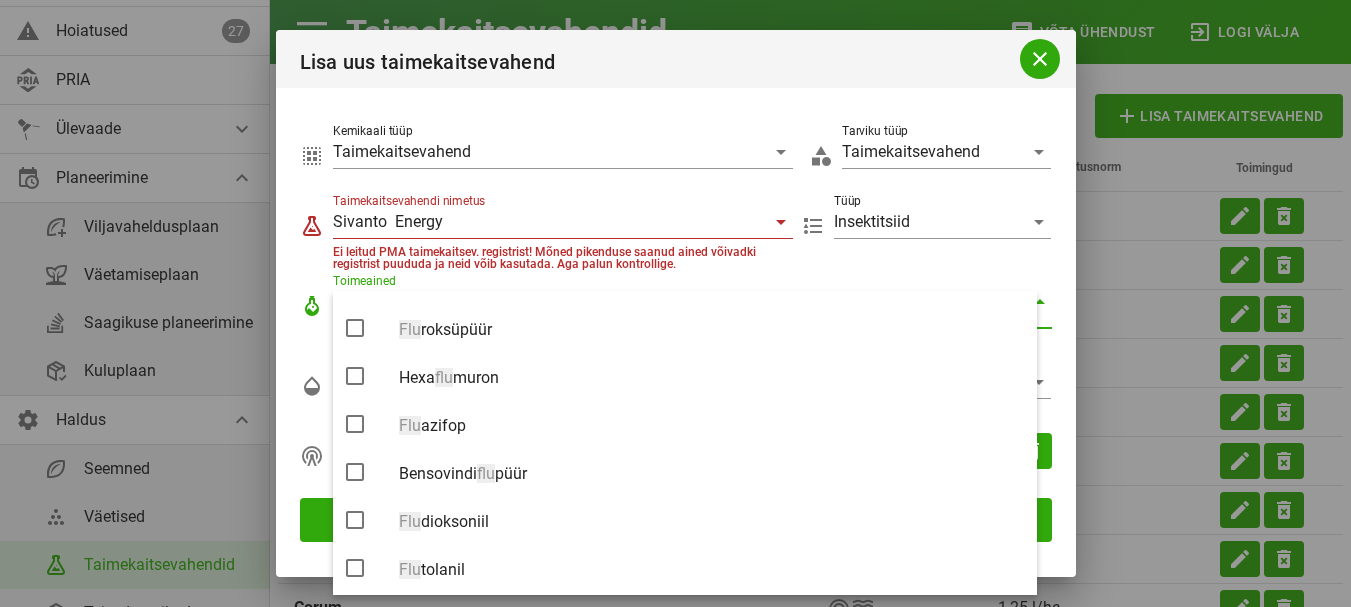scroll, scrollTop: 240, scrollLeft: 0, axis: vertical 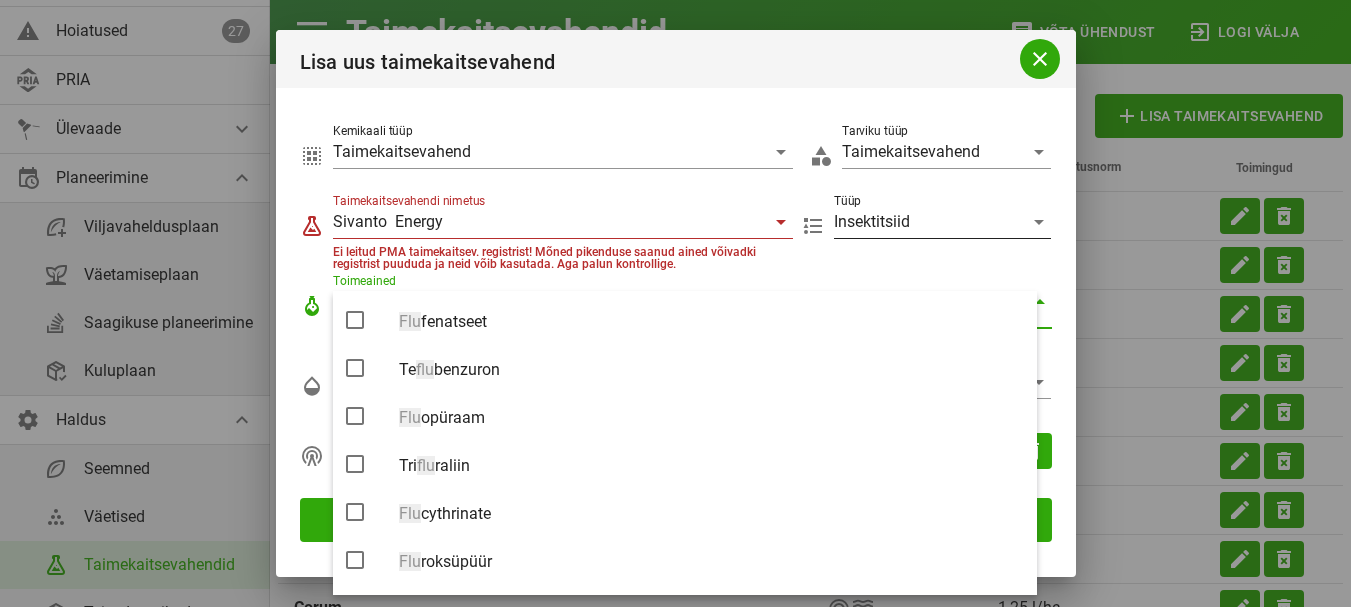 click on "Insektitsiid" at bounding box center (933, 152) 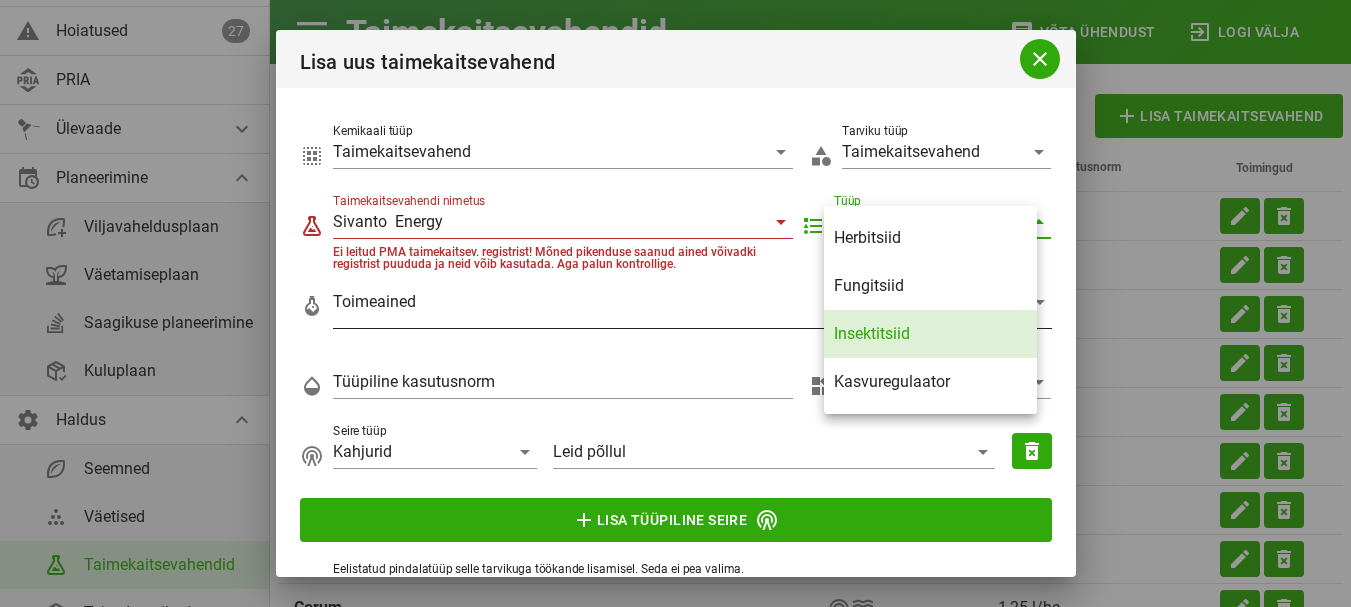 click at bounding box center [678, 307] 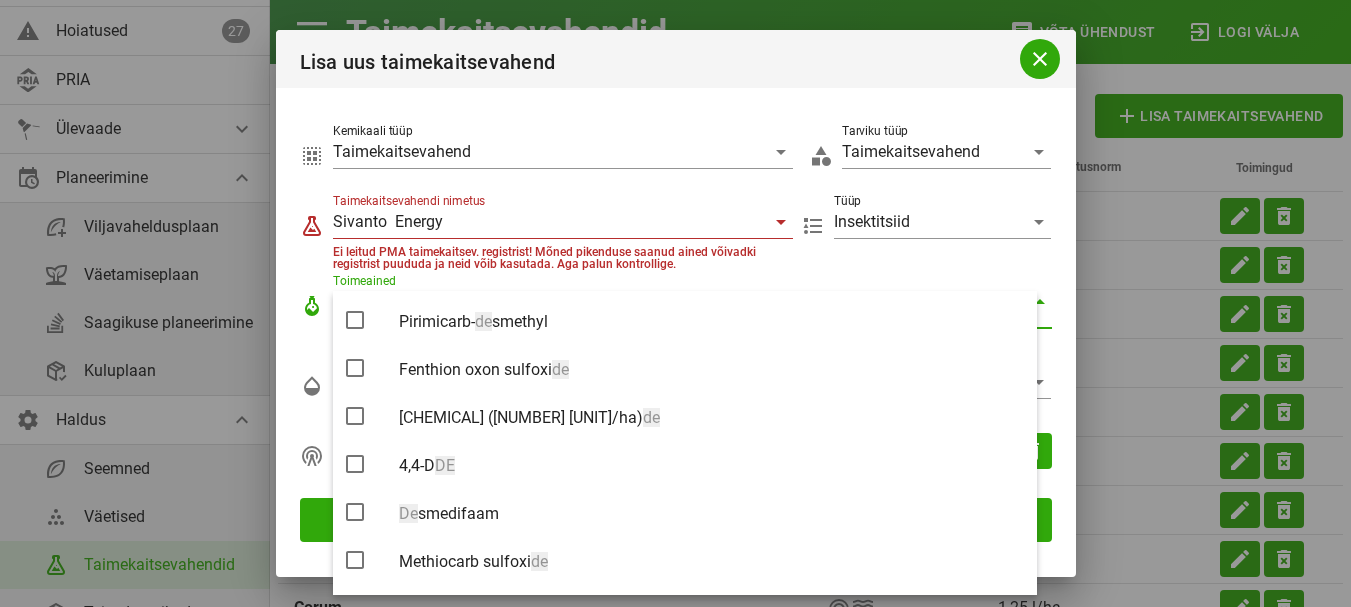 scroll, scrollTop: 0, scrollLeft: 0, axis: both 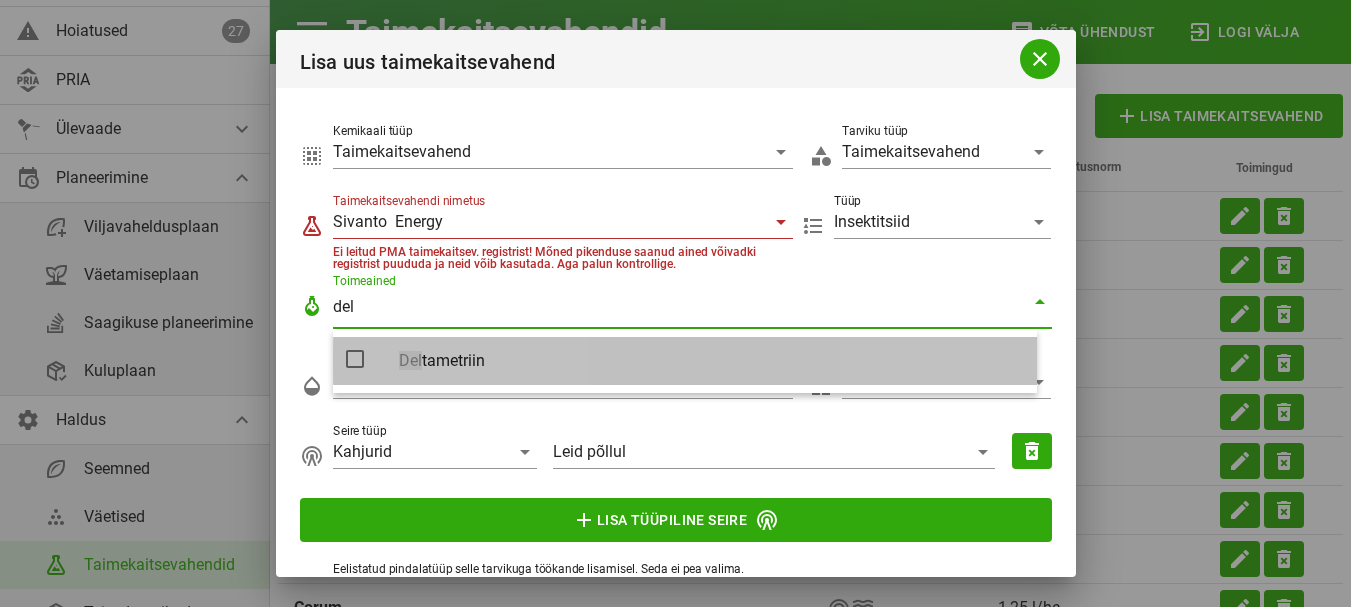 click at bounding box center (355, 359) 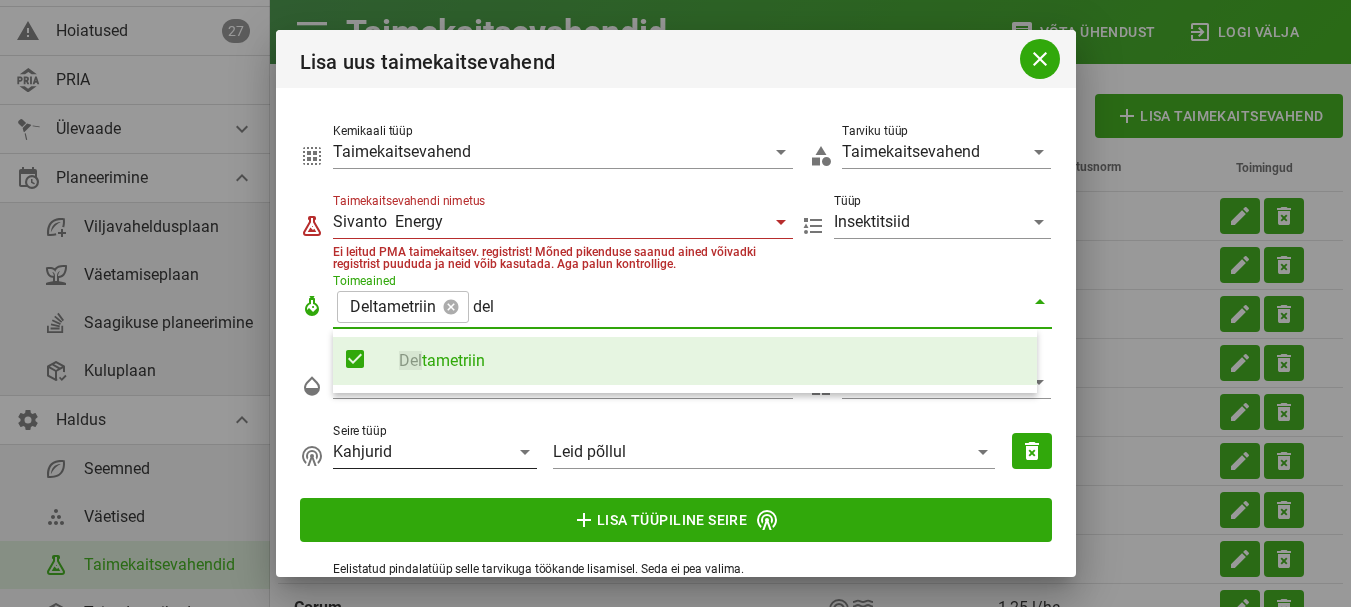 click on "Kahjurid" at bounding box center [421, 452] 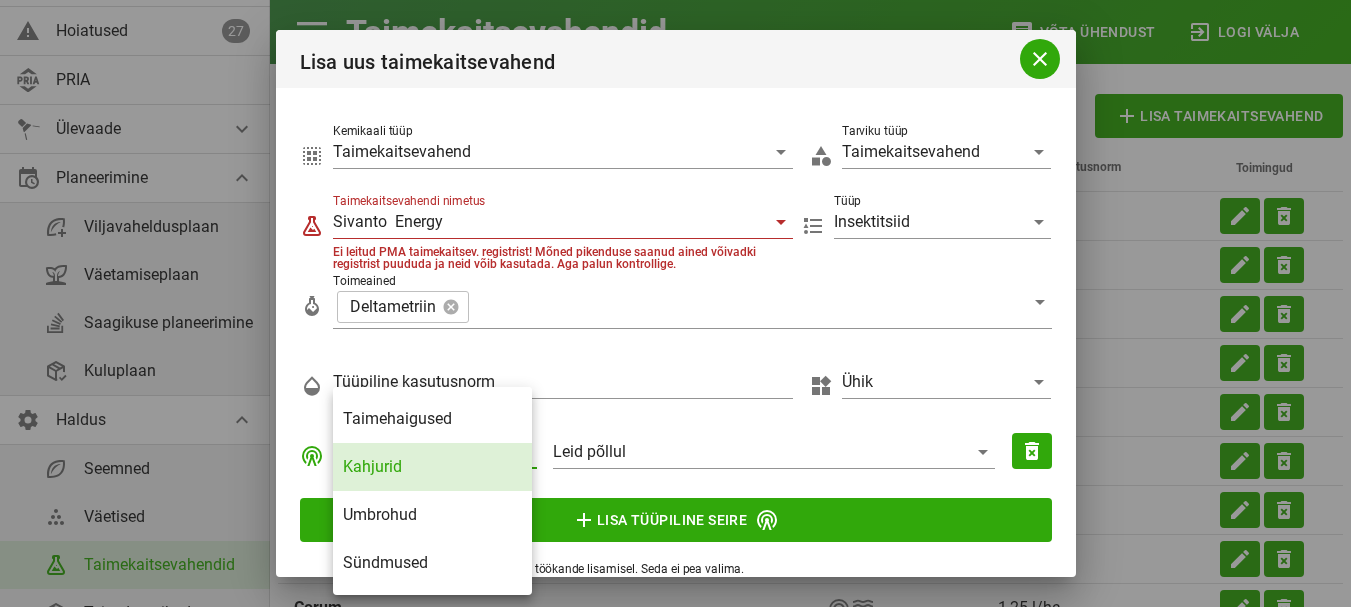 click on "Kahjurid" at bounding box center [432, 466] 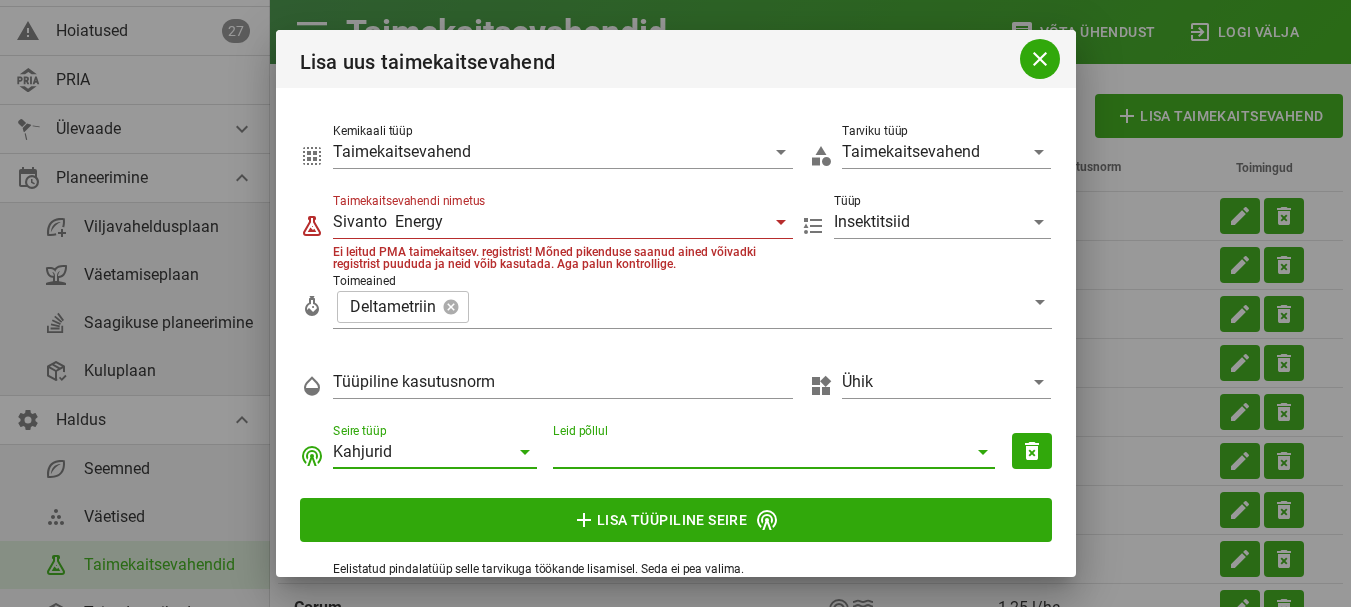 click on "Leid põllul" at bounding box center (758, 452) 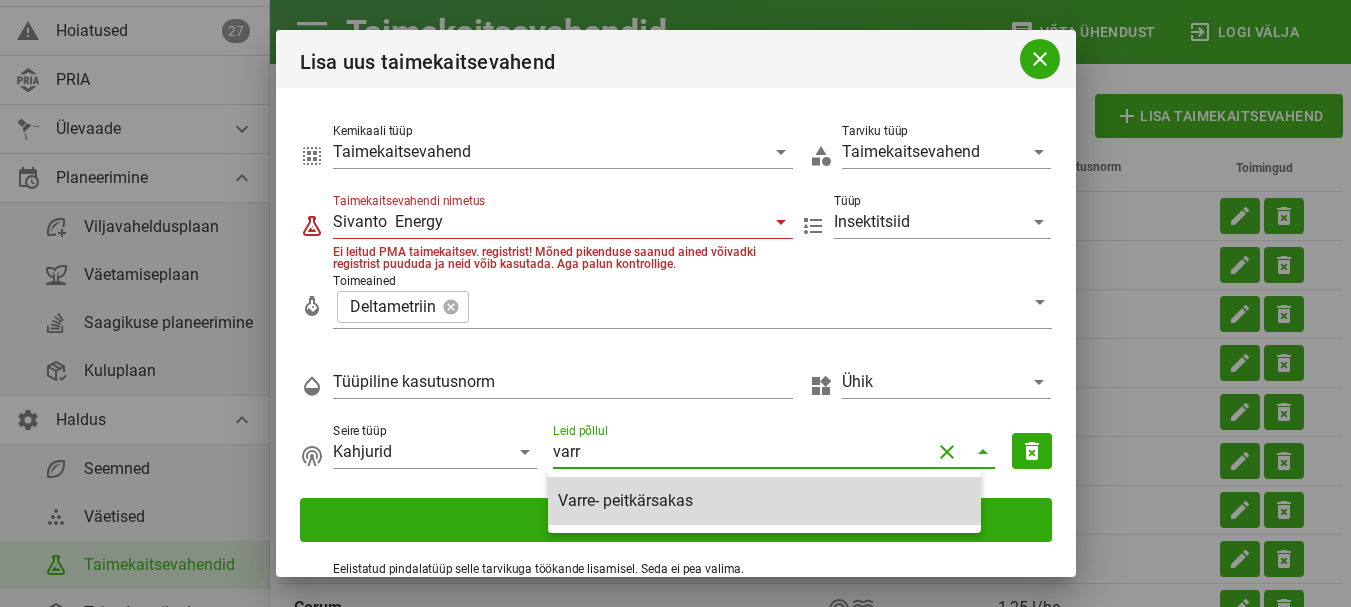 click on "Varre- peitkärsakas" at bounding box center (764, 500) 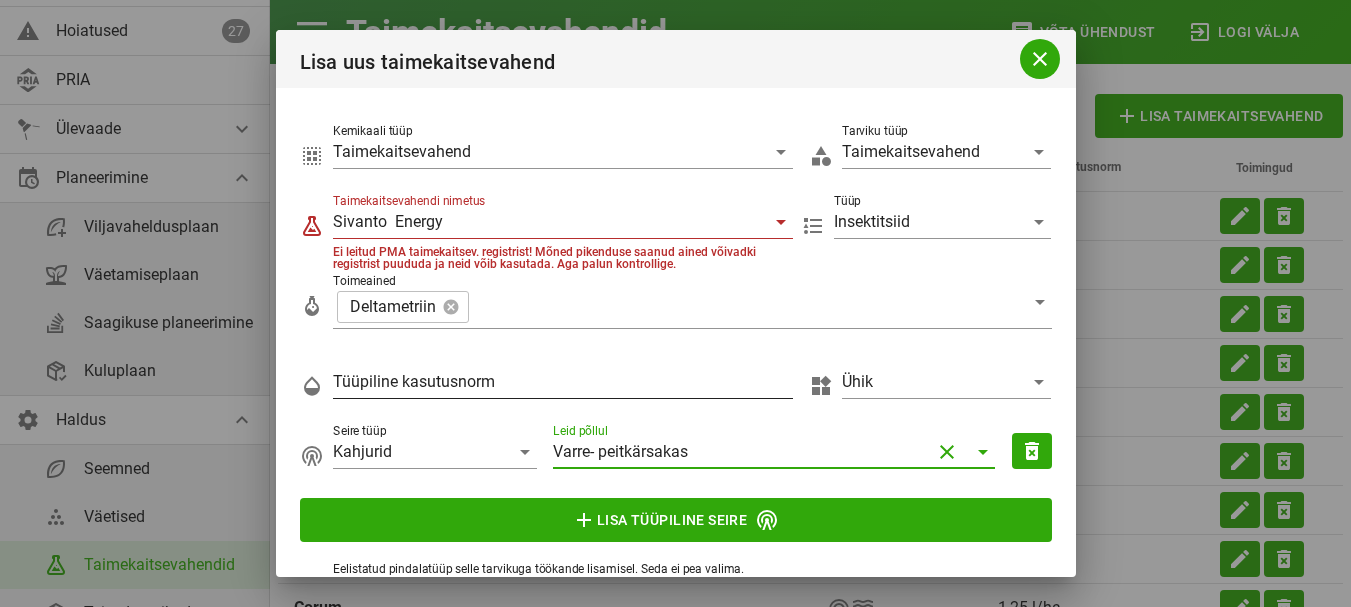 type on "Varre- peitkärsakas" 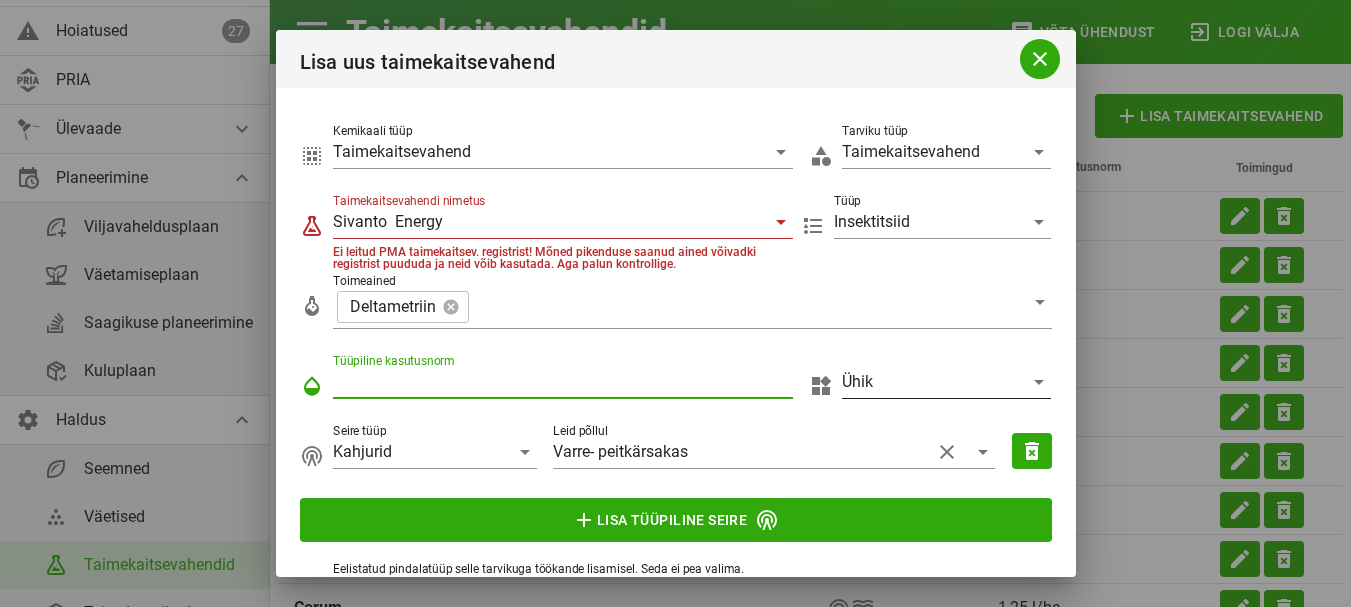 type on ". [NUMBER]" 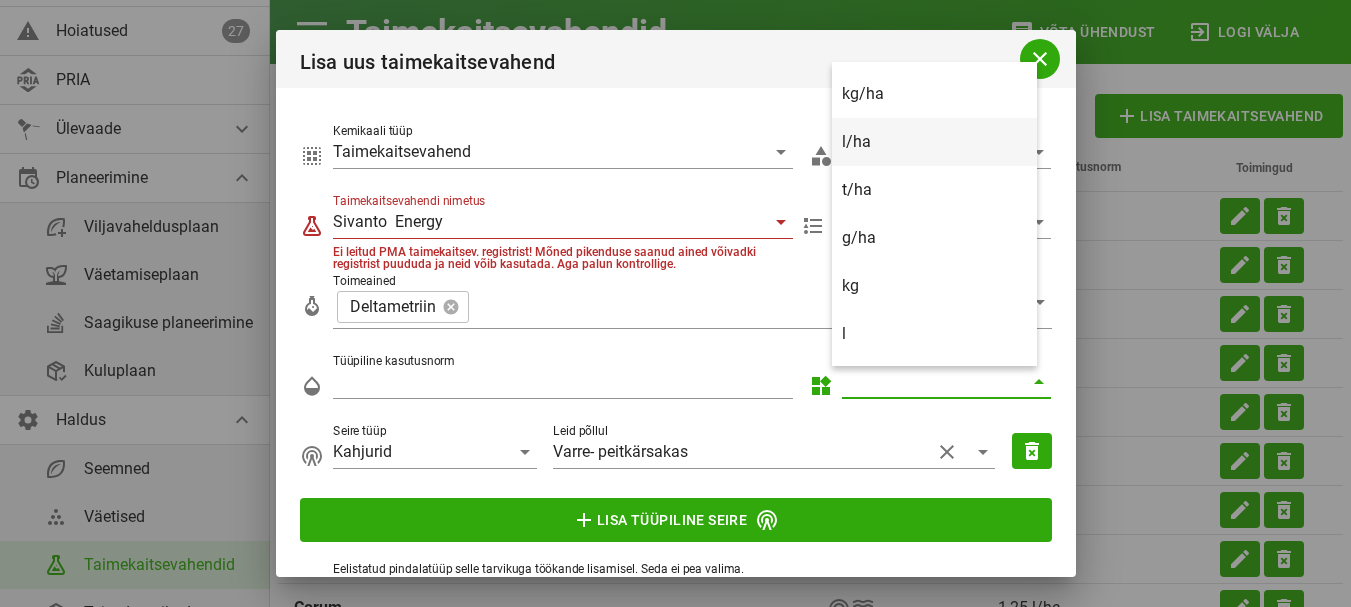 click on "l/ha" at bounding box center [934, 141] 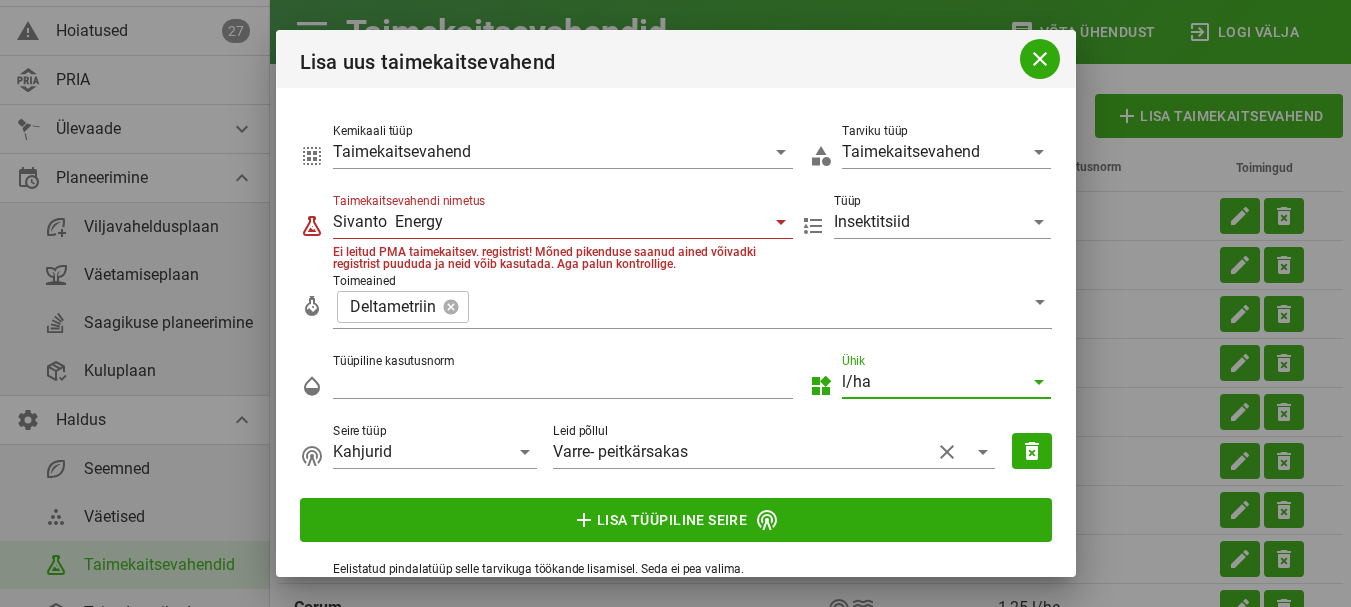 scroll, scrollTop: 40, scrollLeft: 0, axis: vertical 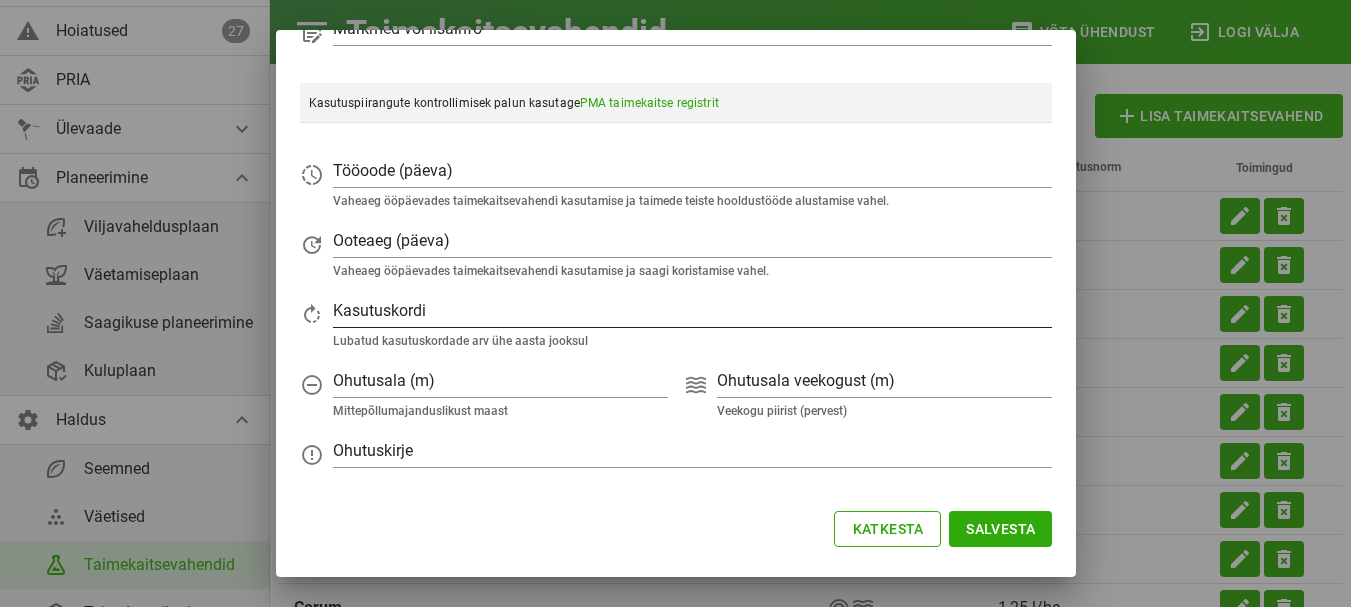 click on "Kasutuskordi" at bounding box center [692, 311] 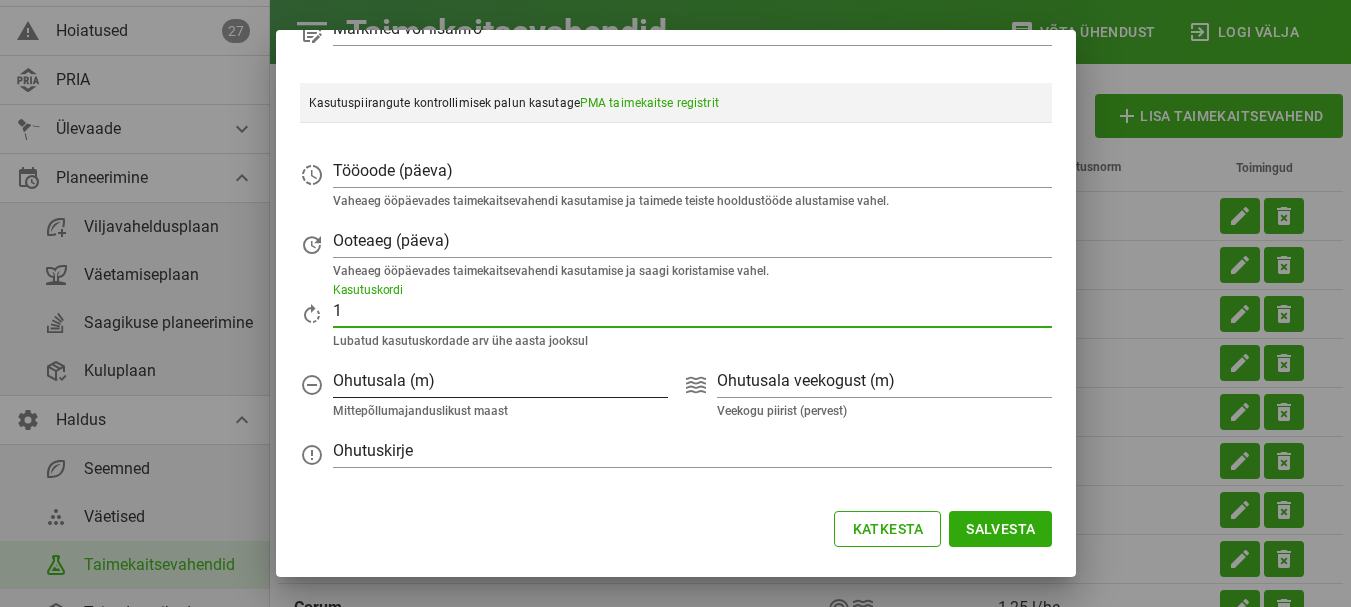 type on "1" 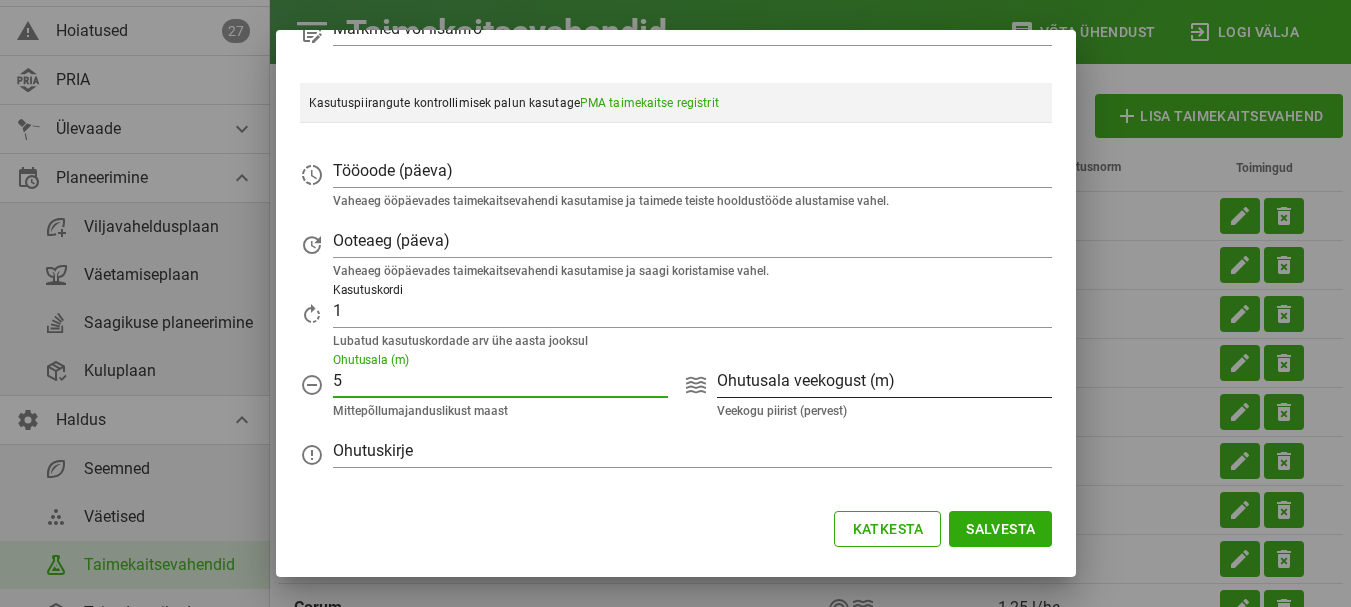 type on "5" 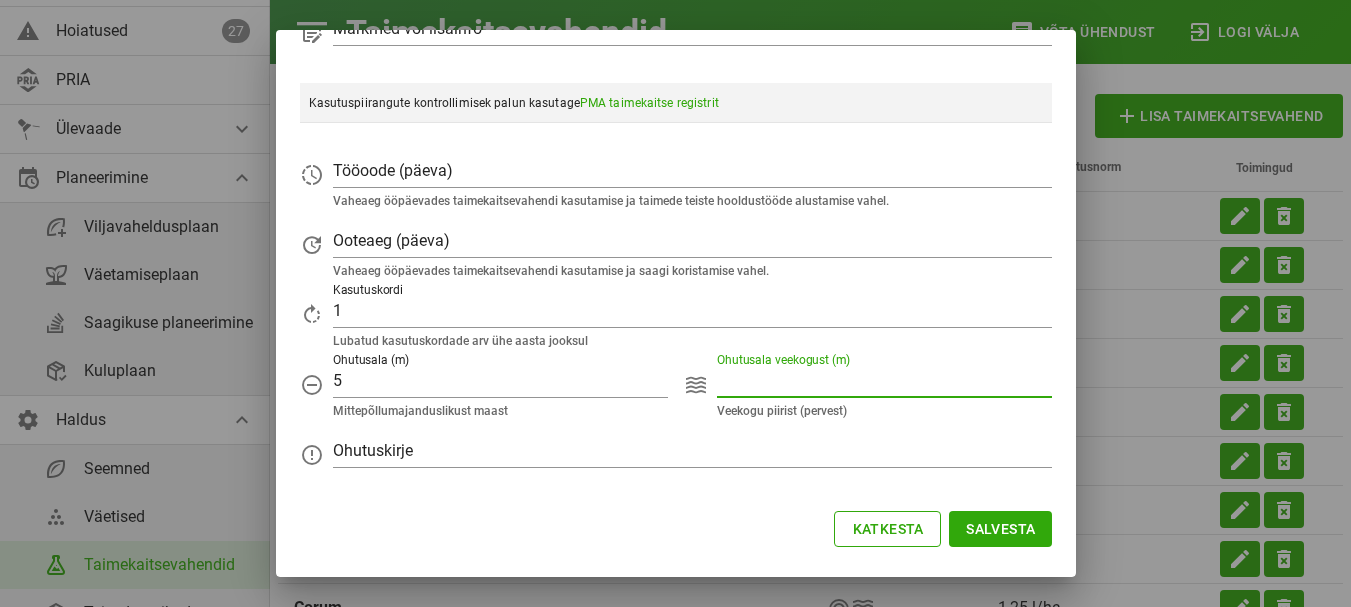 click on "Ohutusala veekogust (m)" at bounding box center [884, 381] 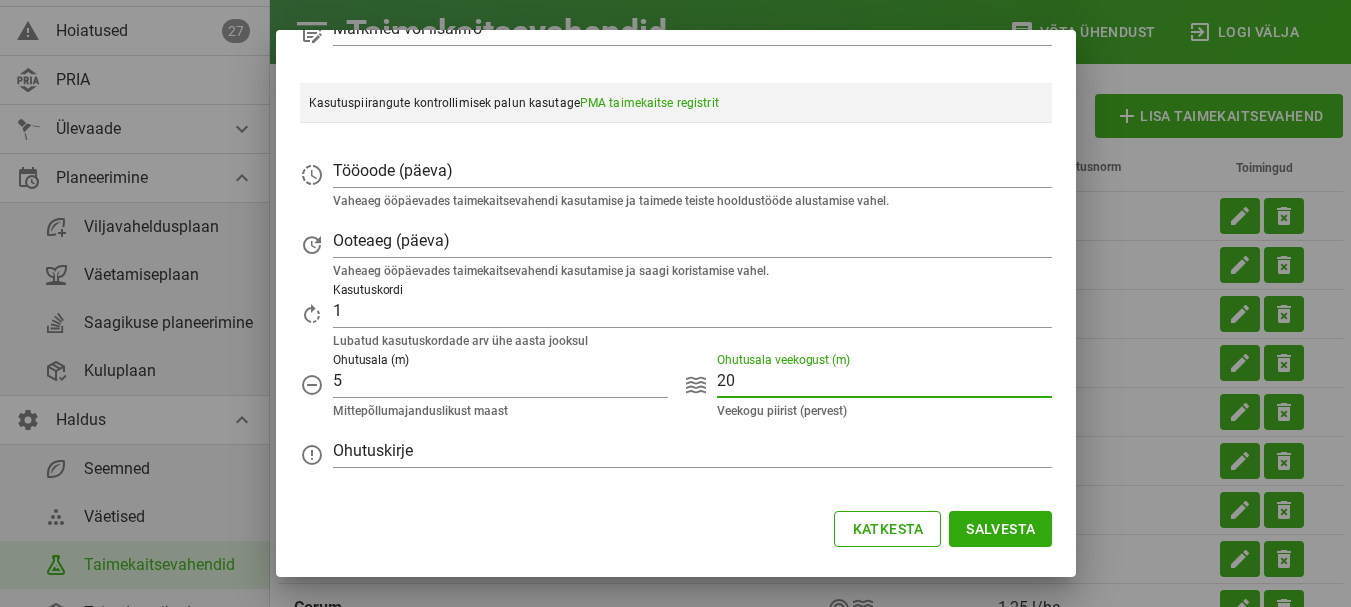 type on "20" 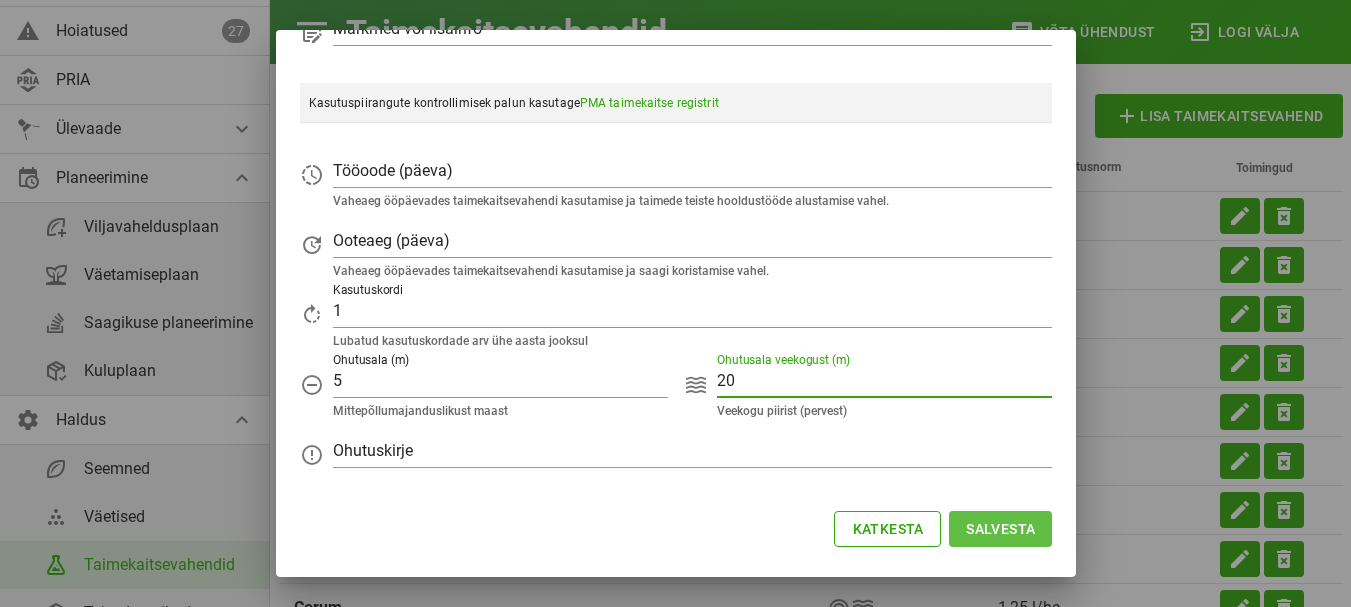 click on "Salvesta" at bounding box center [1000, 529] 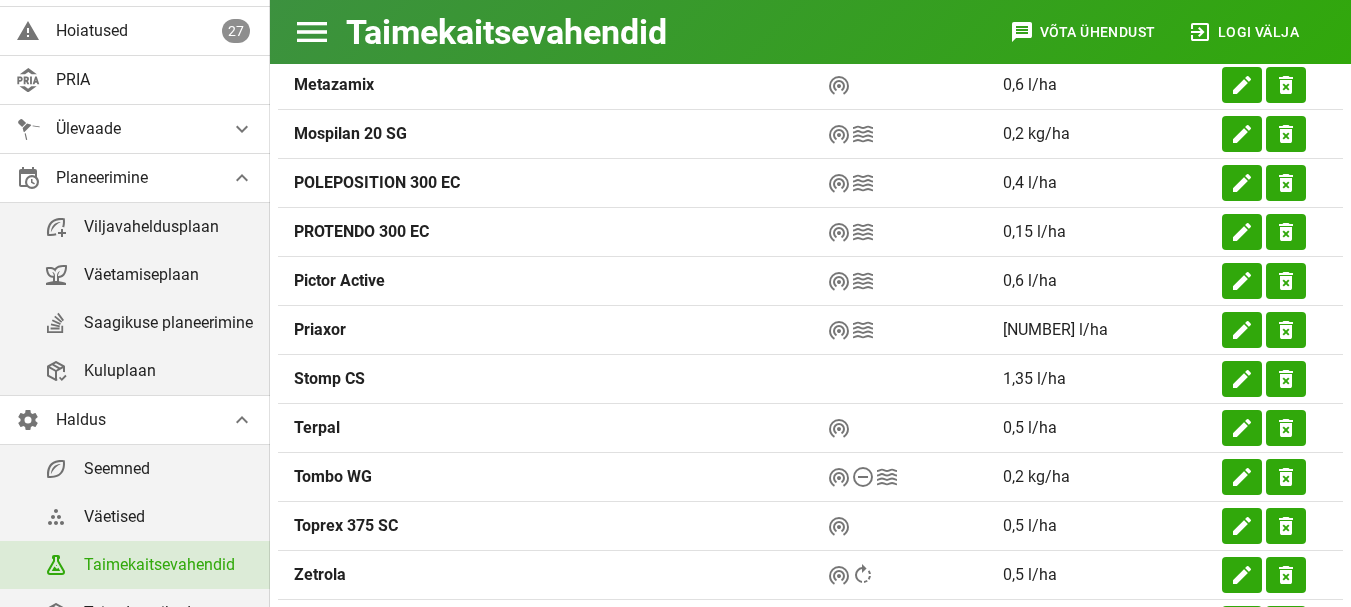 scroll, scrollTop: 1593, scrollLeft: 0, axis: vertical 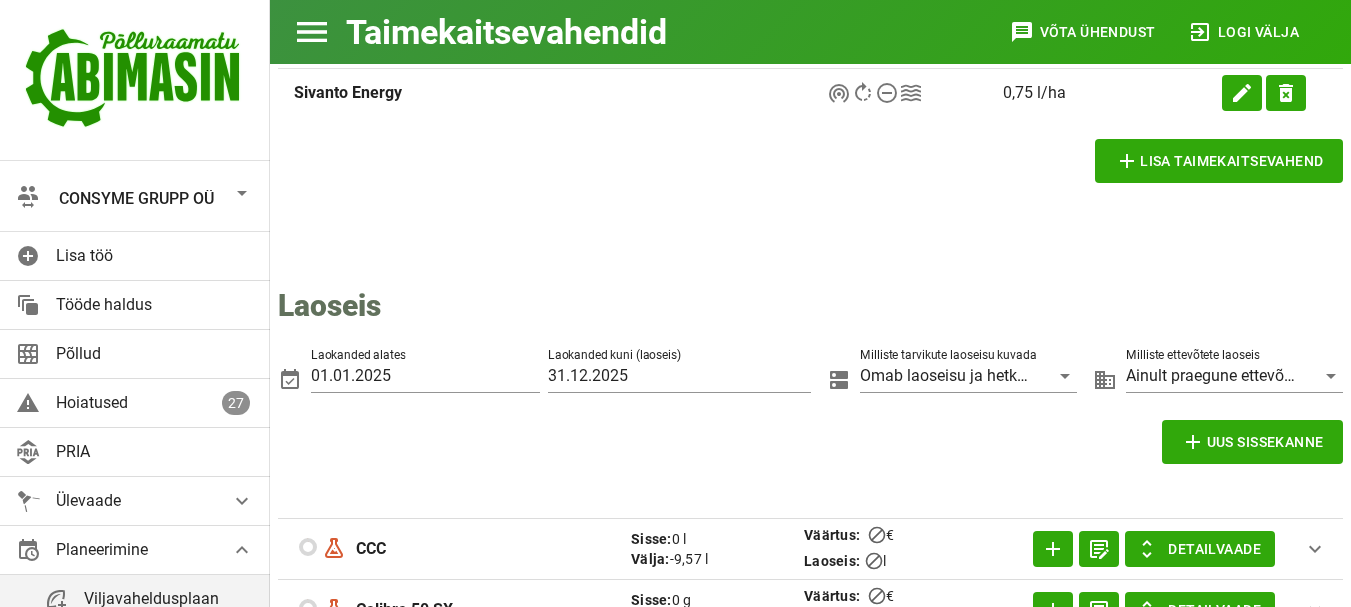 click at bounding box center [242, 193] 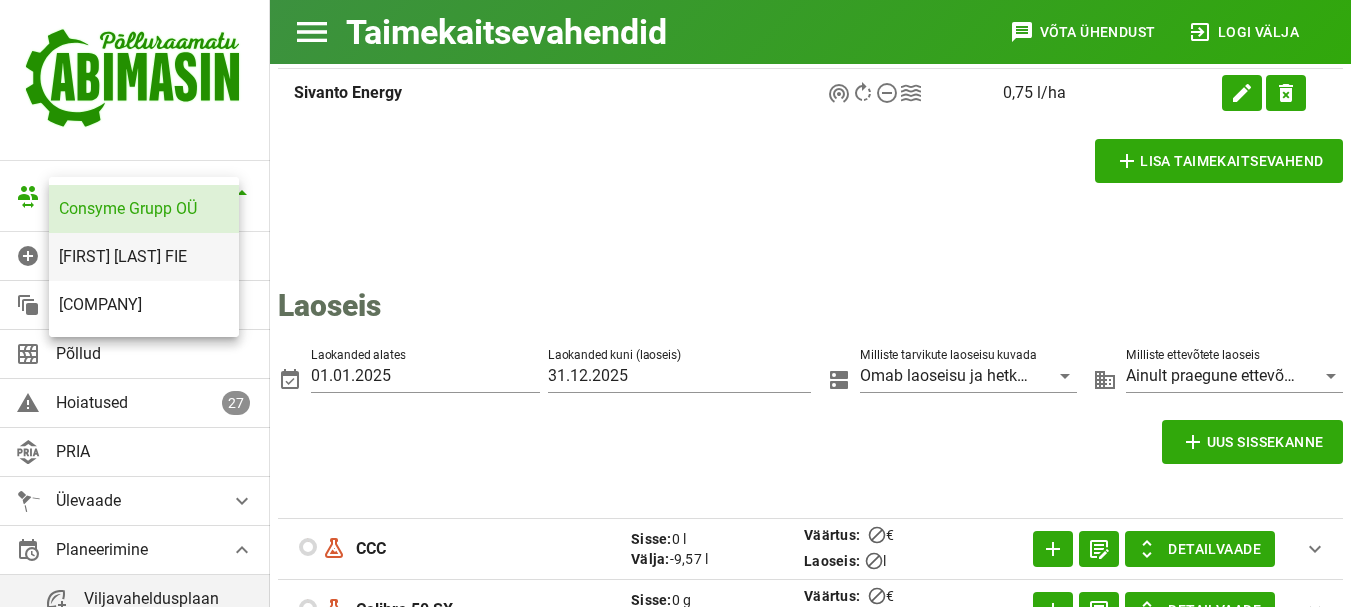 click on "[FIRST] [LAST] FIE" at bounding box center (144, 256) 